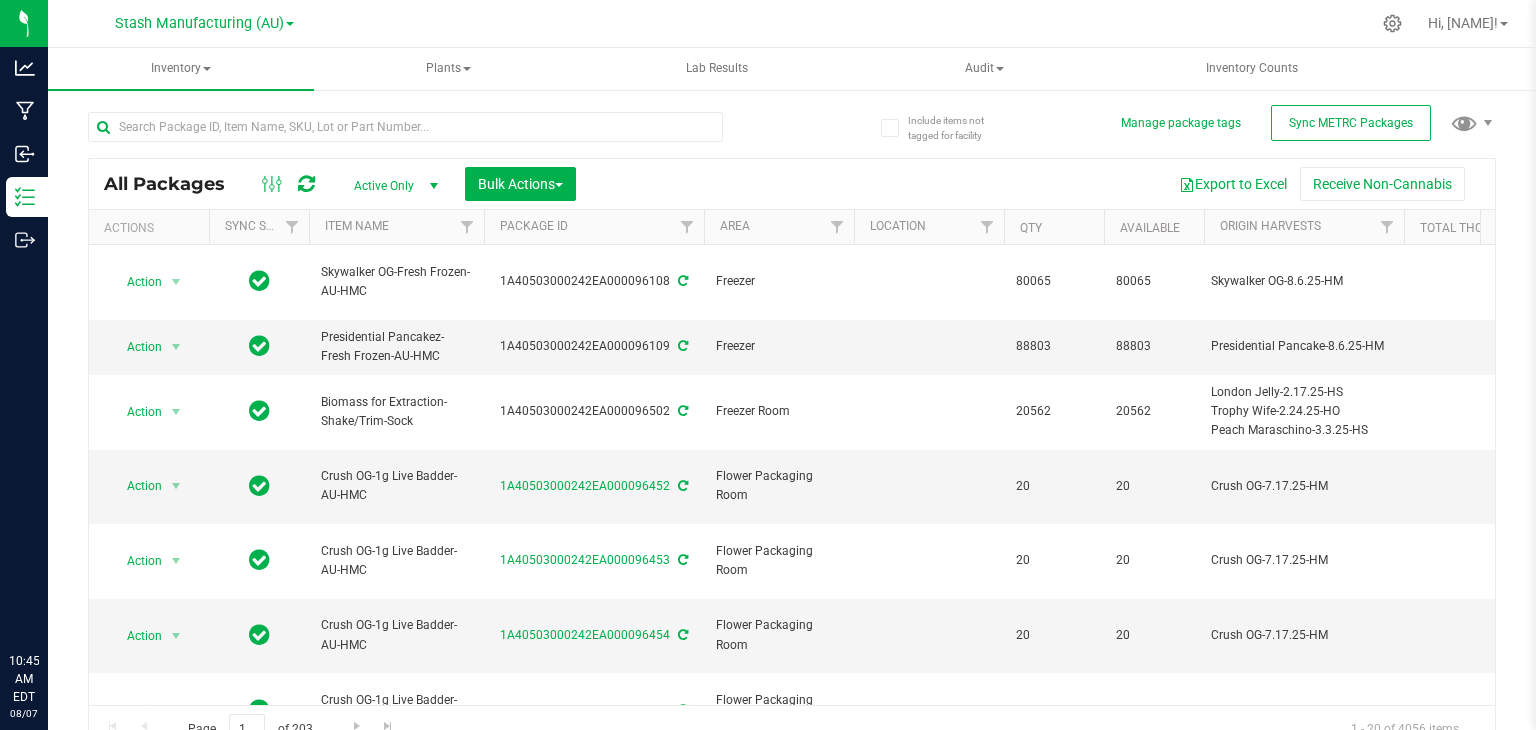 scroll, scrollTop: 0, scrollLeft: 0, axis: both 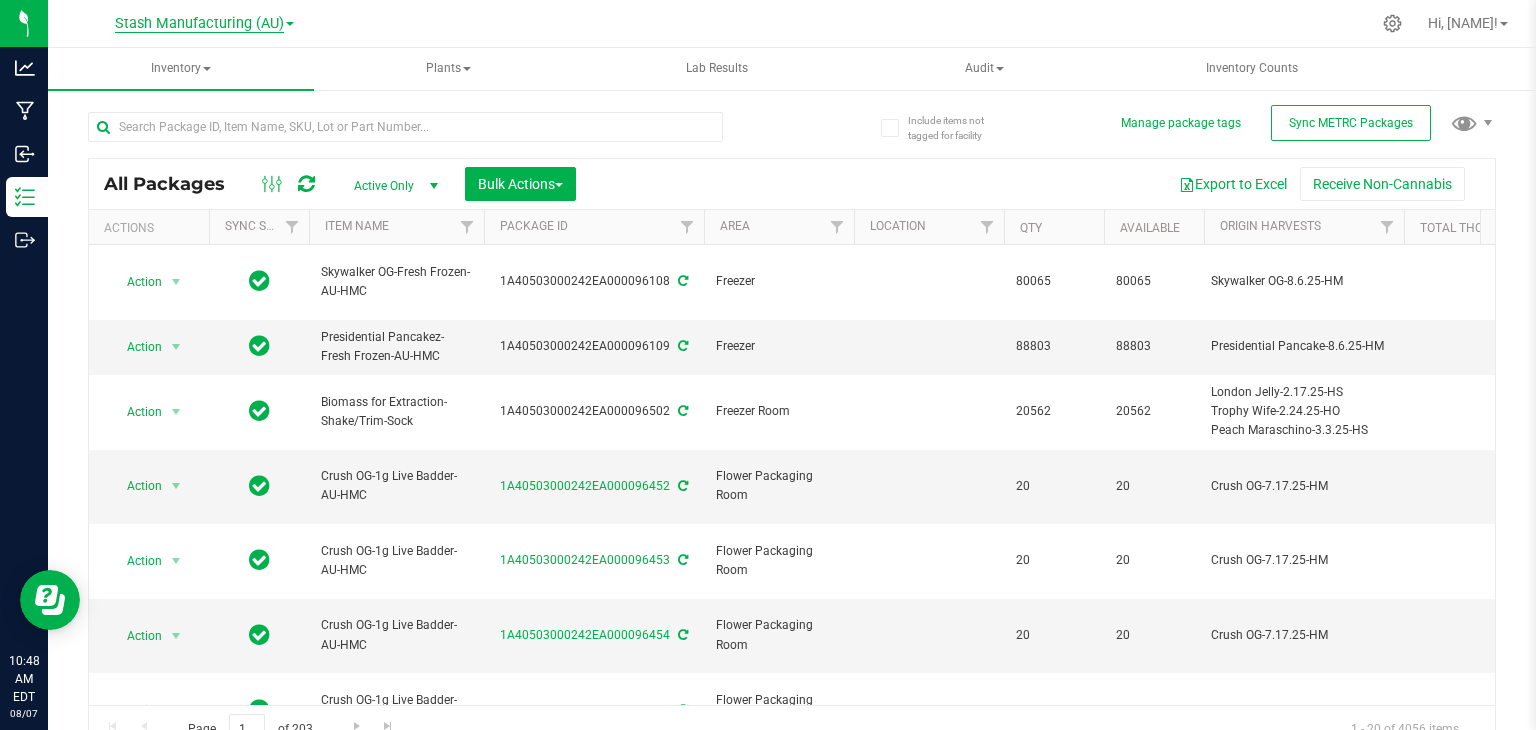 click on "Stash Manufacturing (AU)" at bounding box center (199, 24) 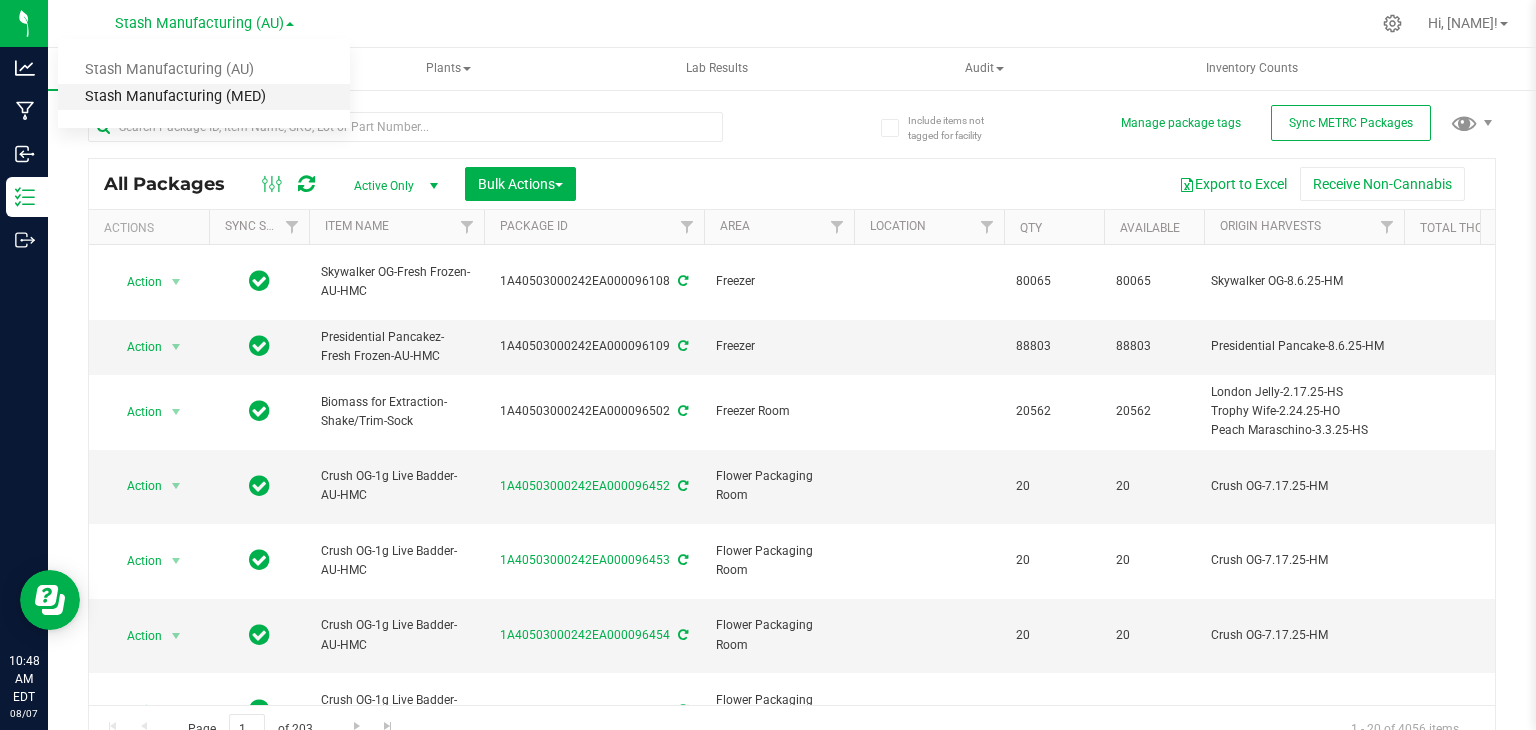 click on "Stash Manufacturing (MED)" at bounding box center [204, 97] 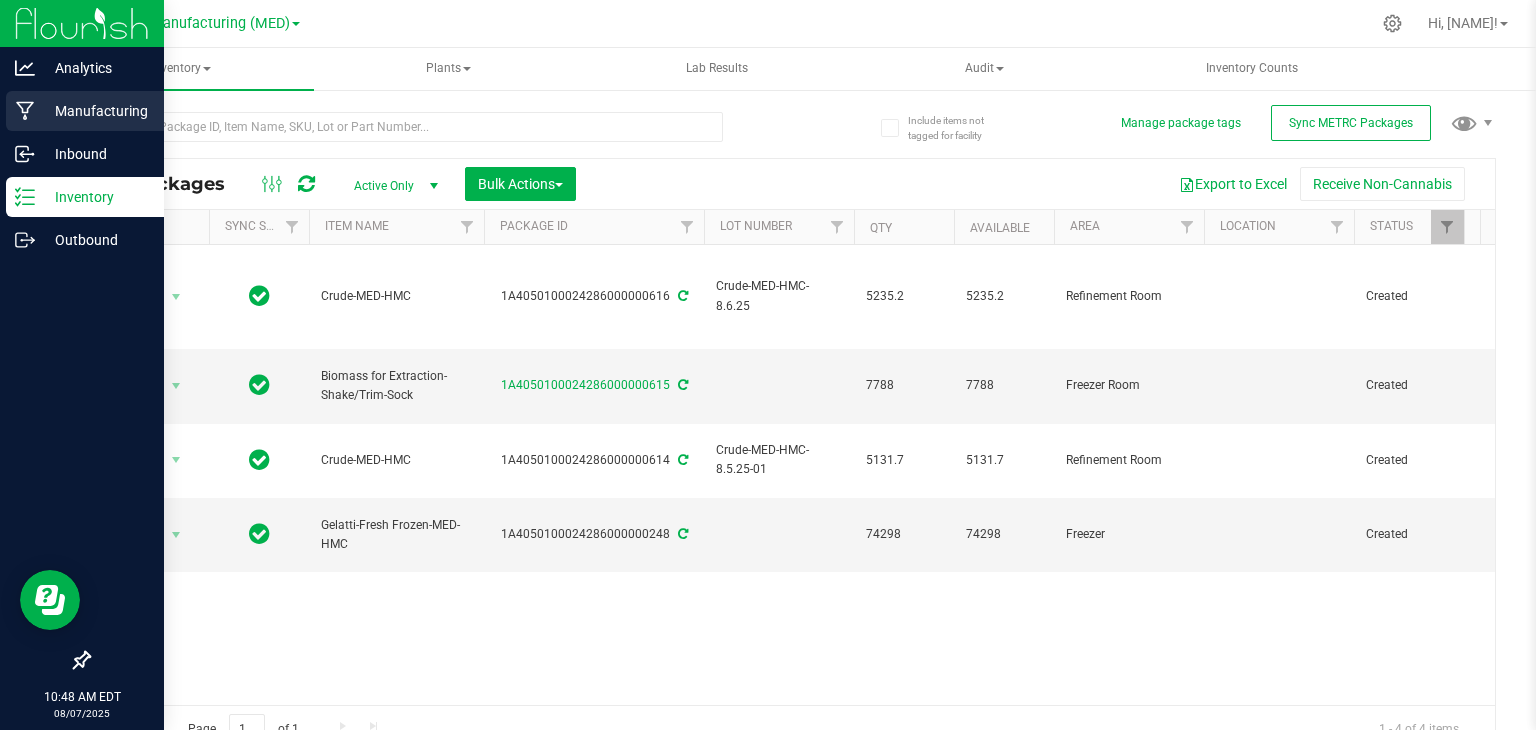 click on "Manufacturing" at bounding box center [95, 111] 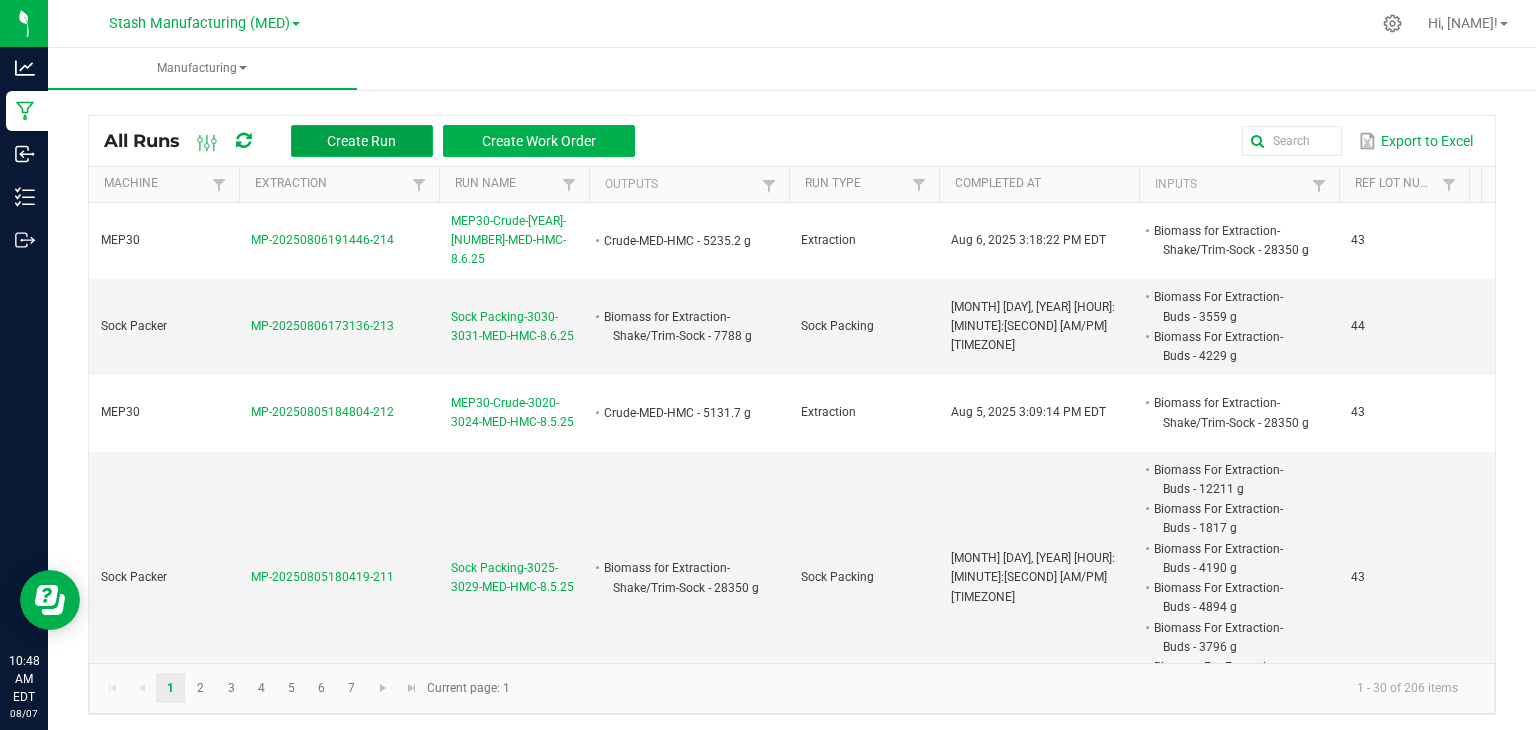 click on "Create Run" at bounding box center [362, 141] 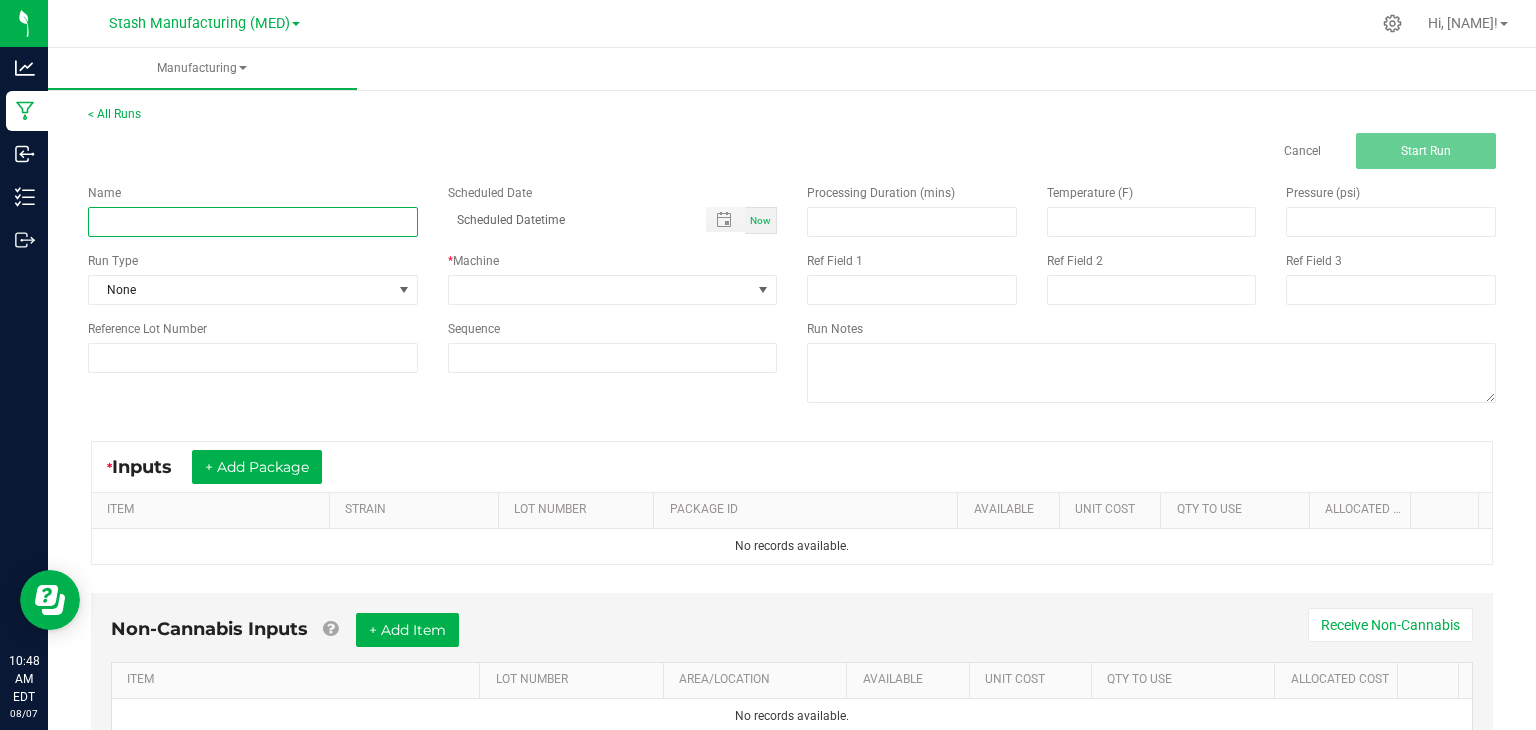 click at bounding box center [253, 222] 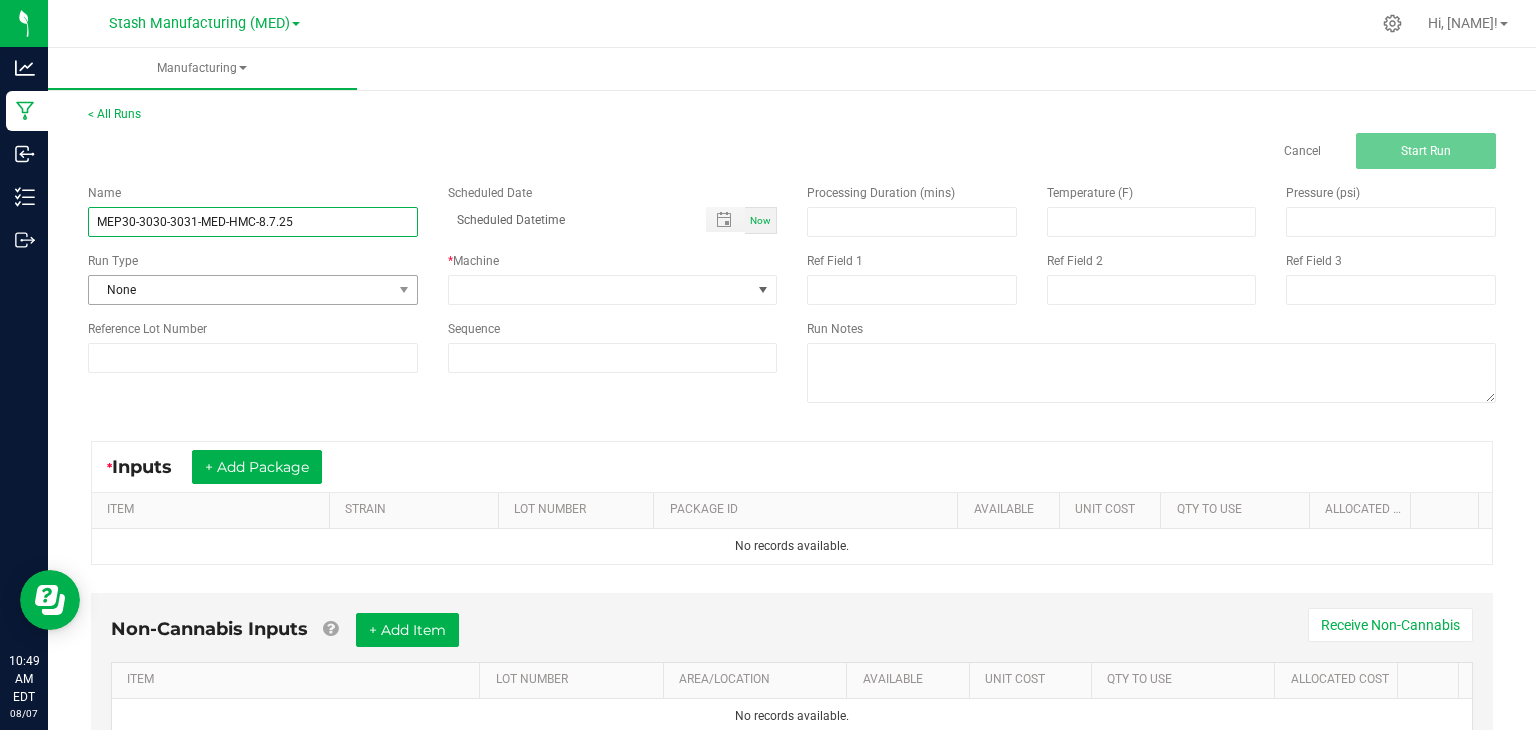 type on "MEP30-3030-3031-MED-HMC-8.7.25" 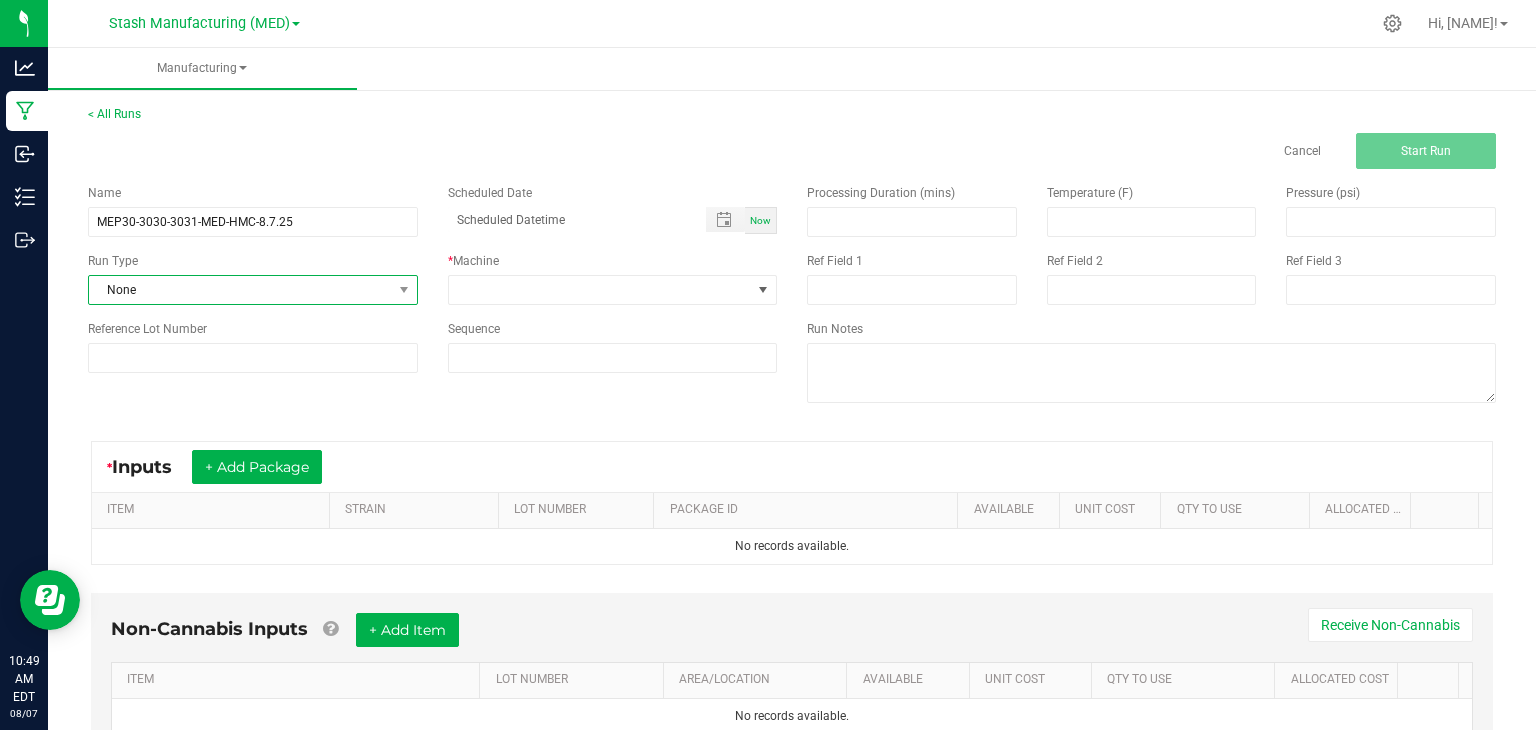 click on "None" at bounding box center (240, 290) 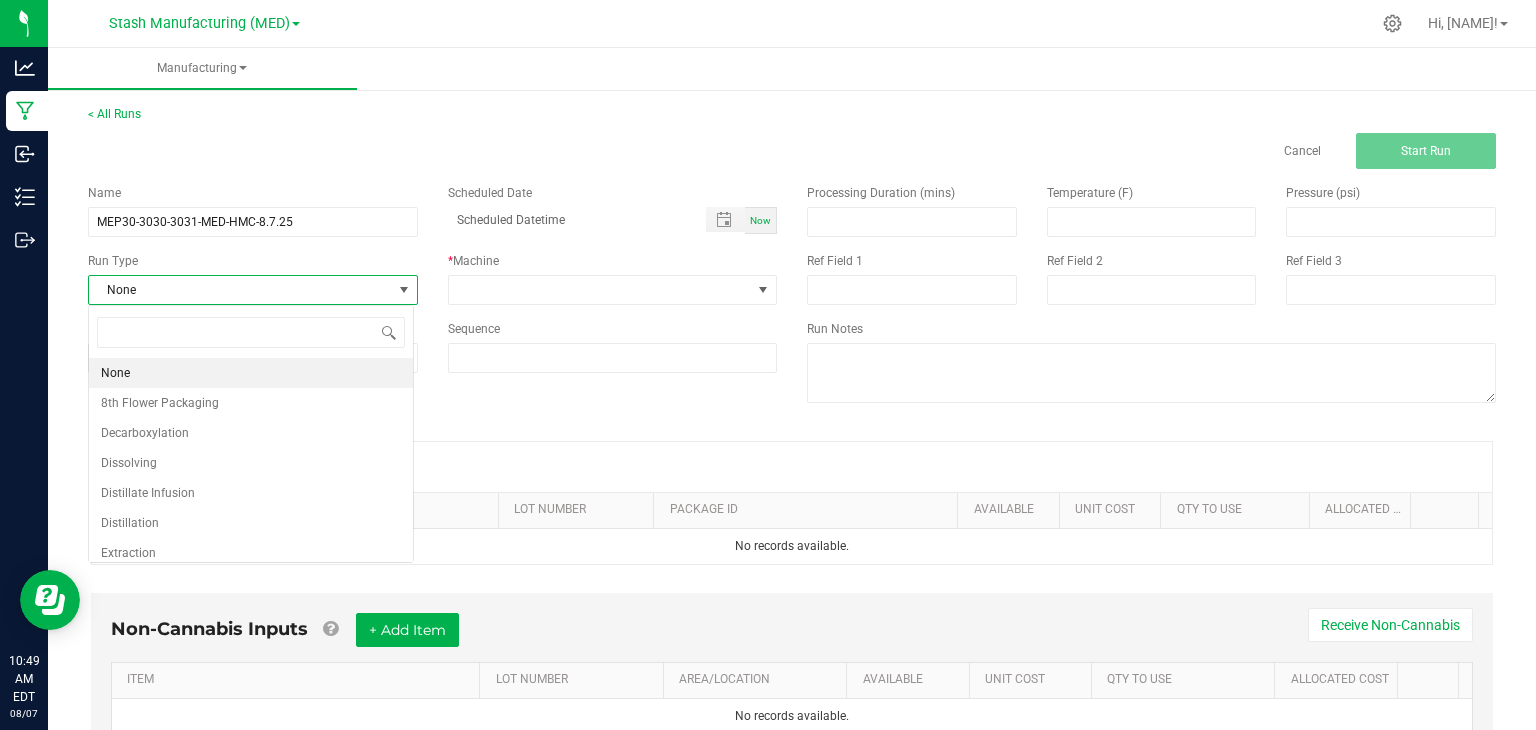 scroll, scrollTop: 99970, scrollLeft: 99674, axis: both 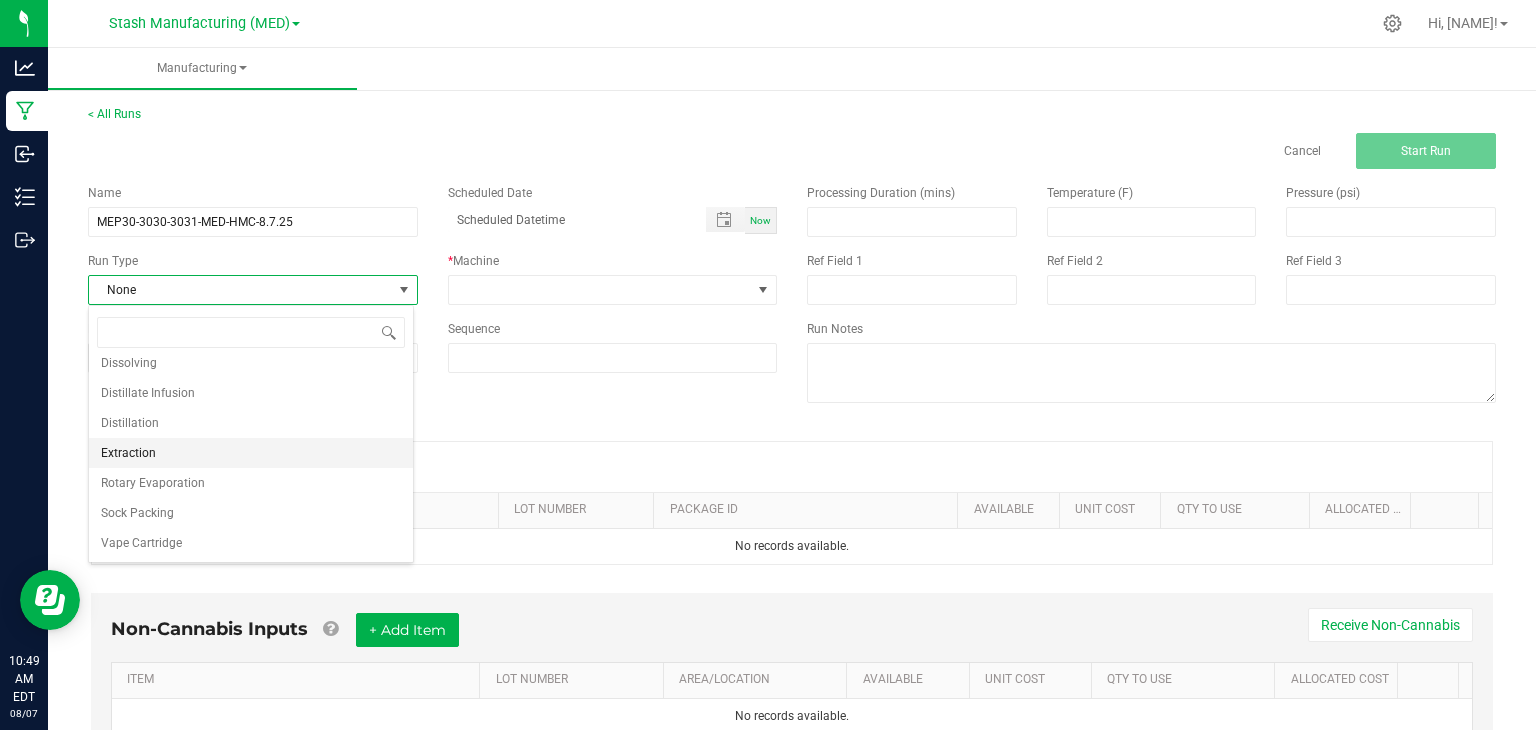 click on "Extraction" at bounding box center [251, 453] 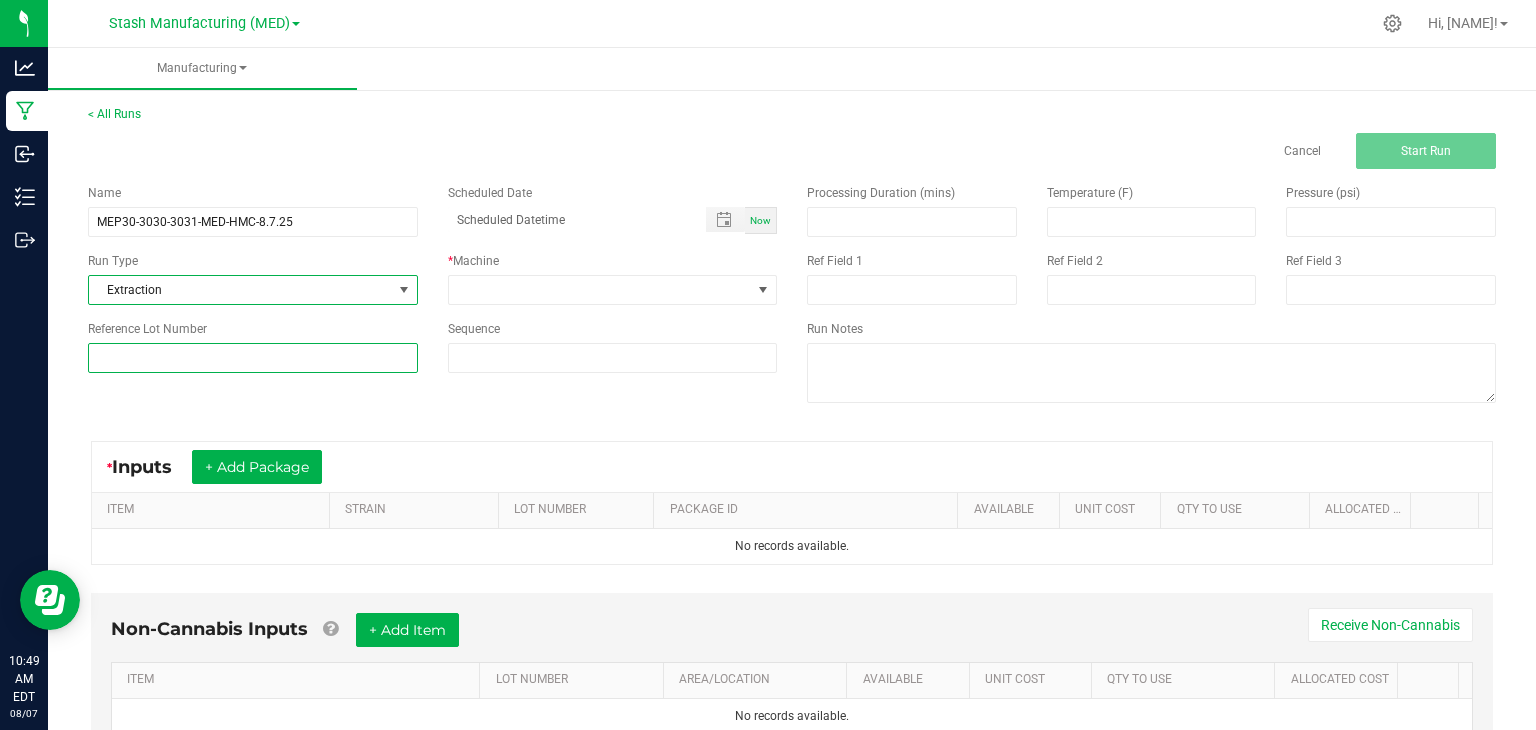 click at bounding box center (253, 358) 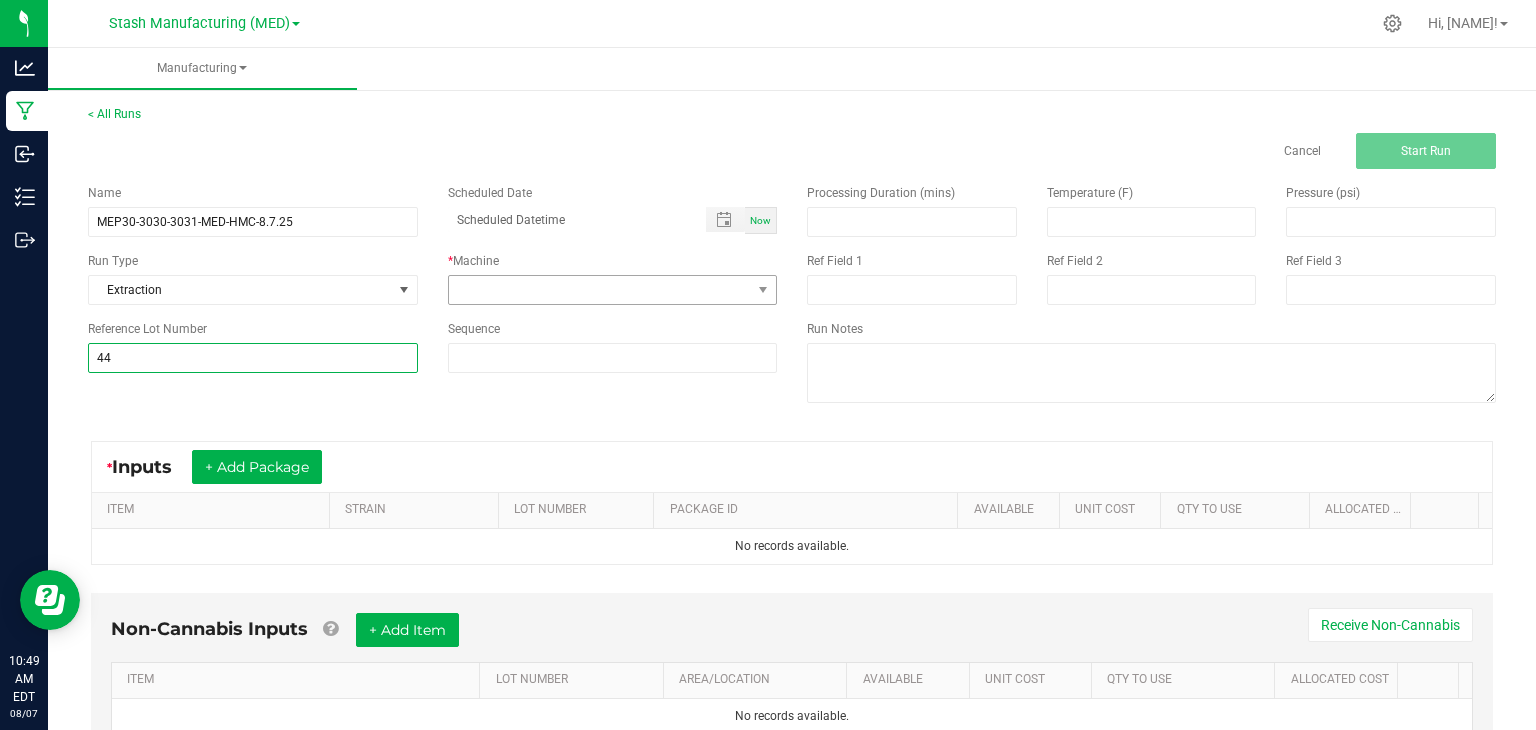 type on "44" 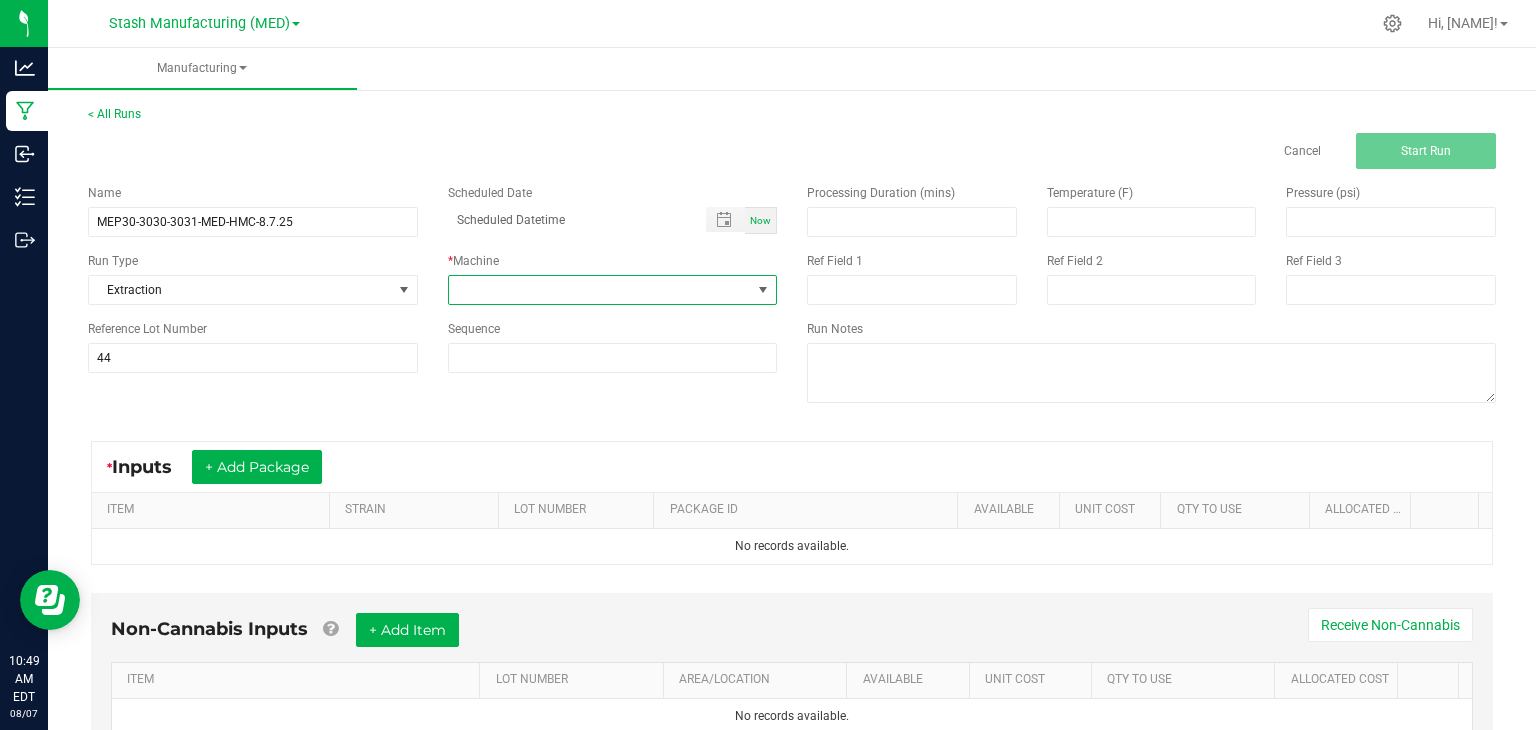 click at bounding box center (600, 290) 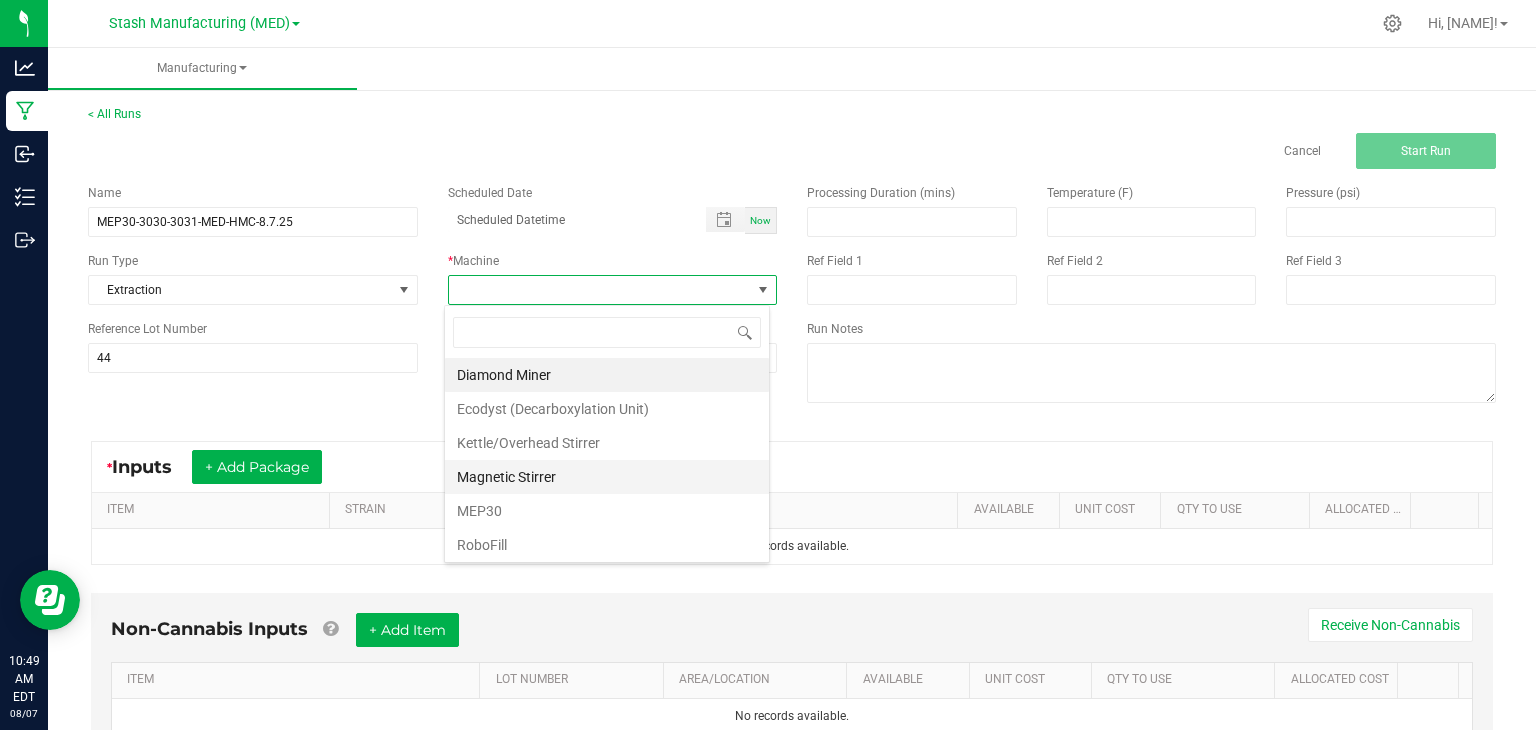 scroll, scrollTop: 99970, scrollLeft: 99674, axis: both 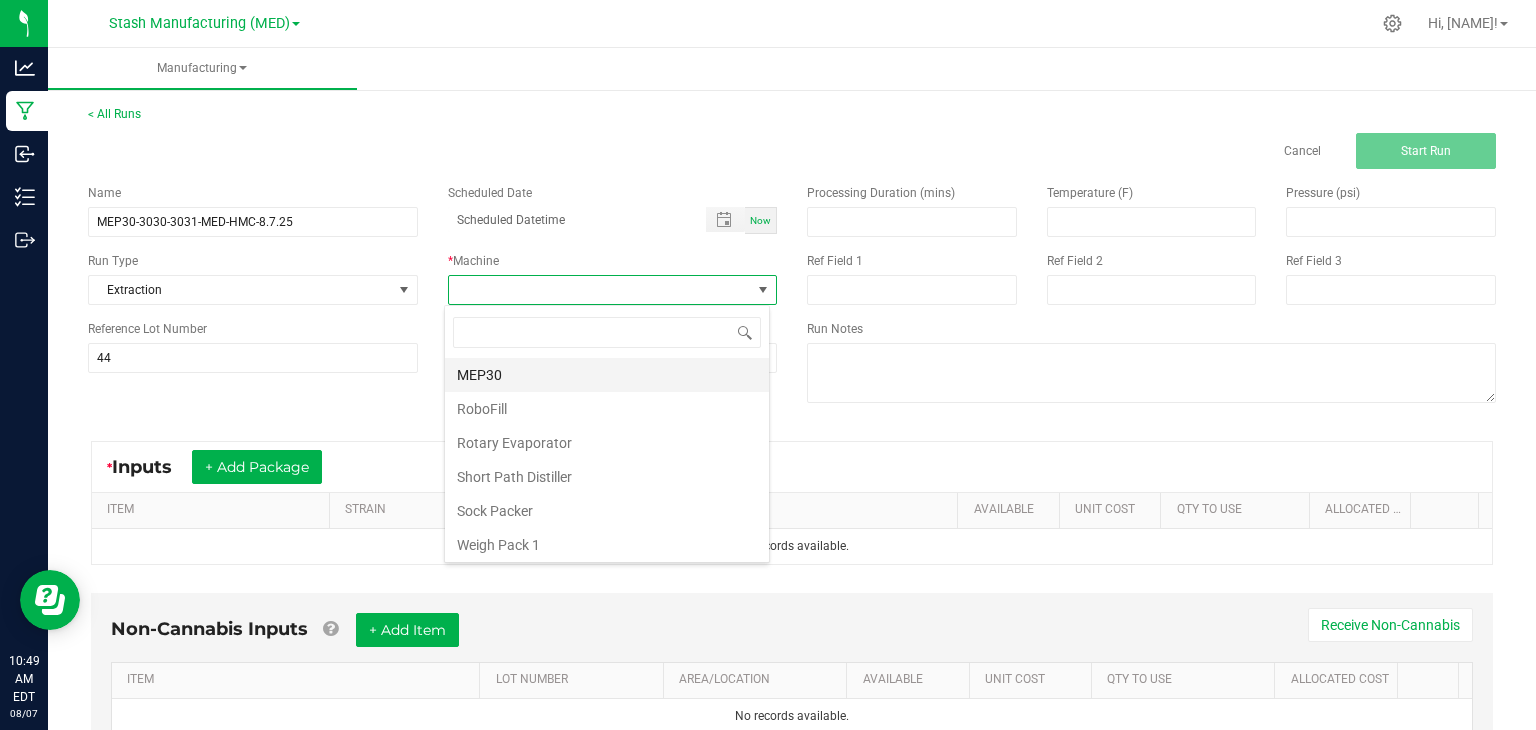 click on "MEP30" at bounding box center (607, 375) 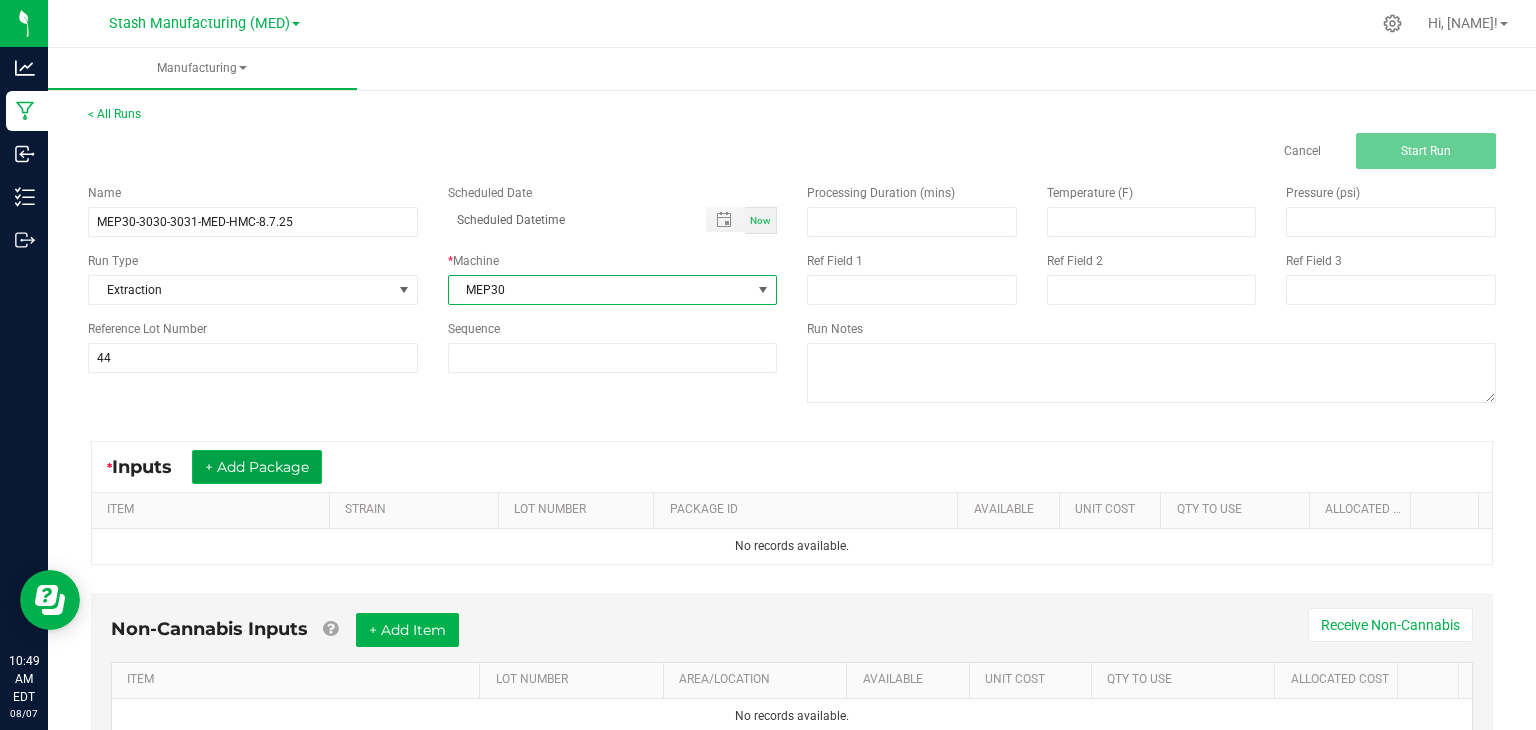click on "+ Add Package" at bounding box center [257, 467] 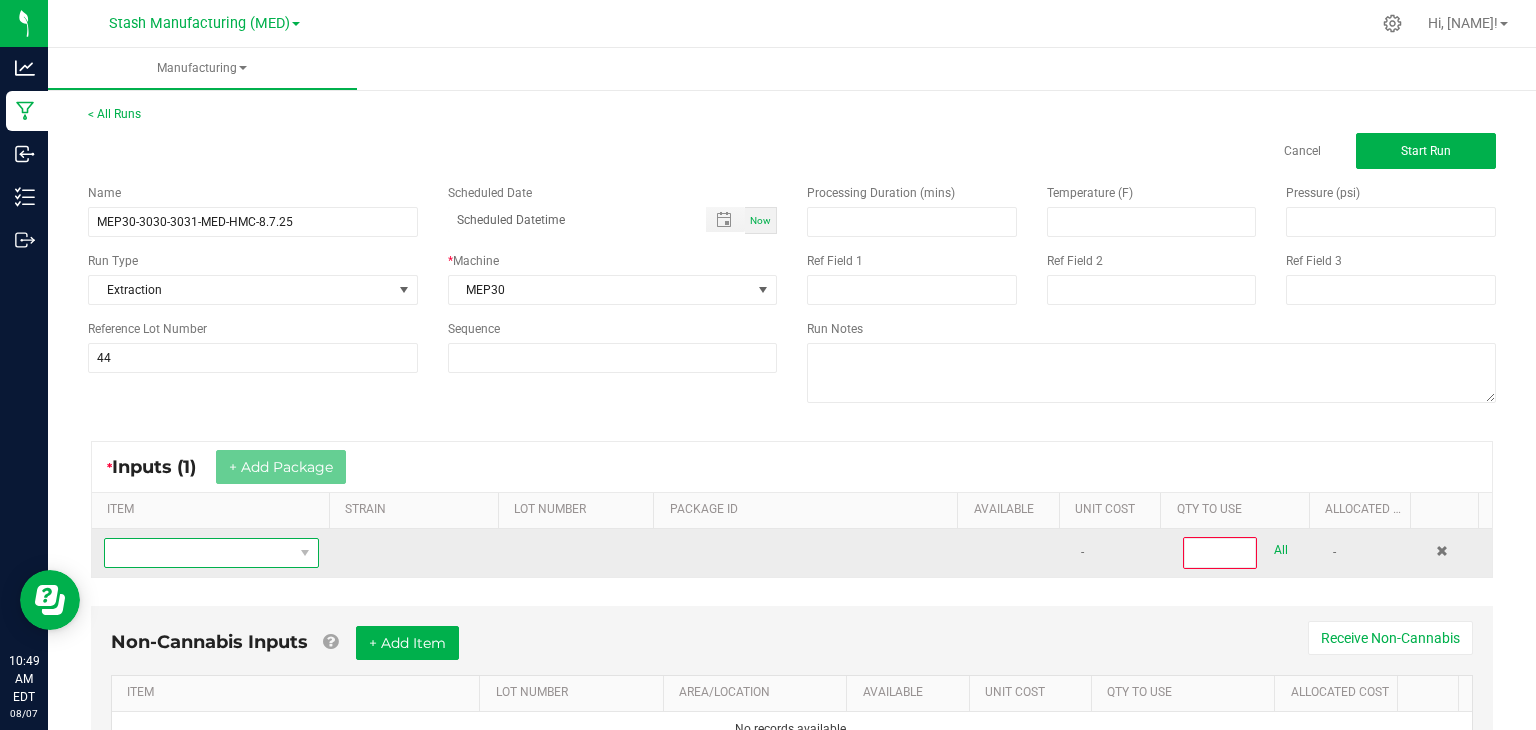click at bounding box center (199, 553) 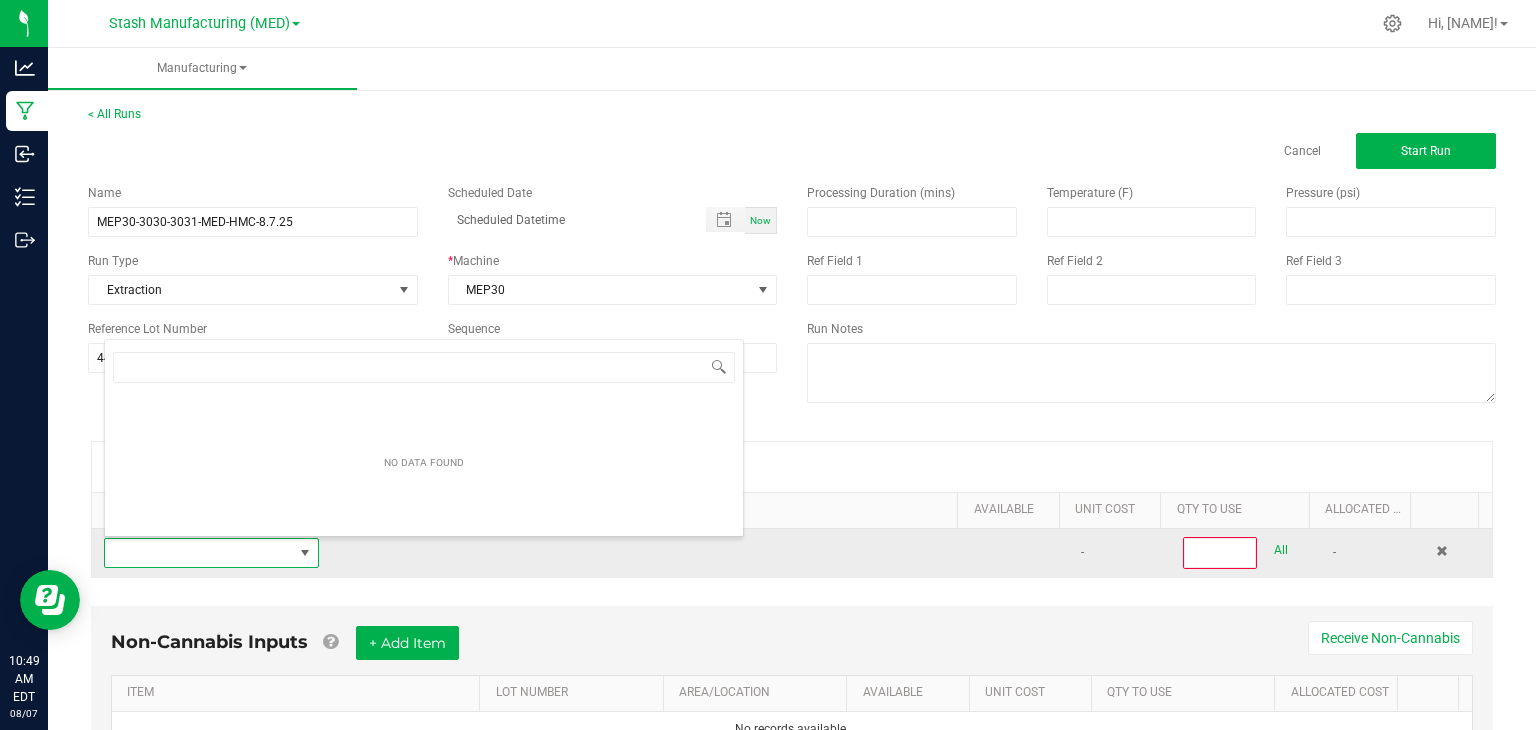 scroll, scrollTop: 99970, scrollLeft: 99790, axis: both 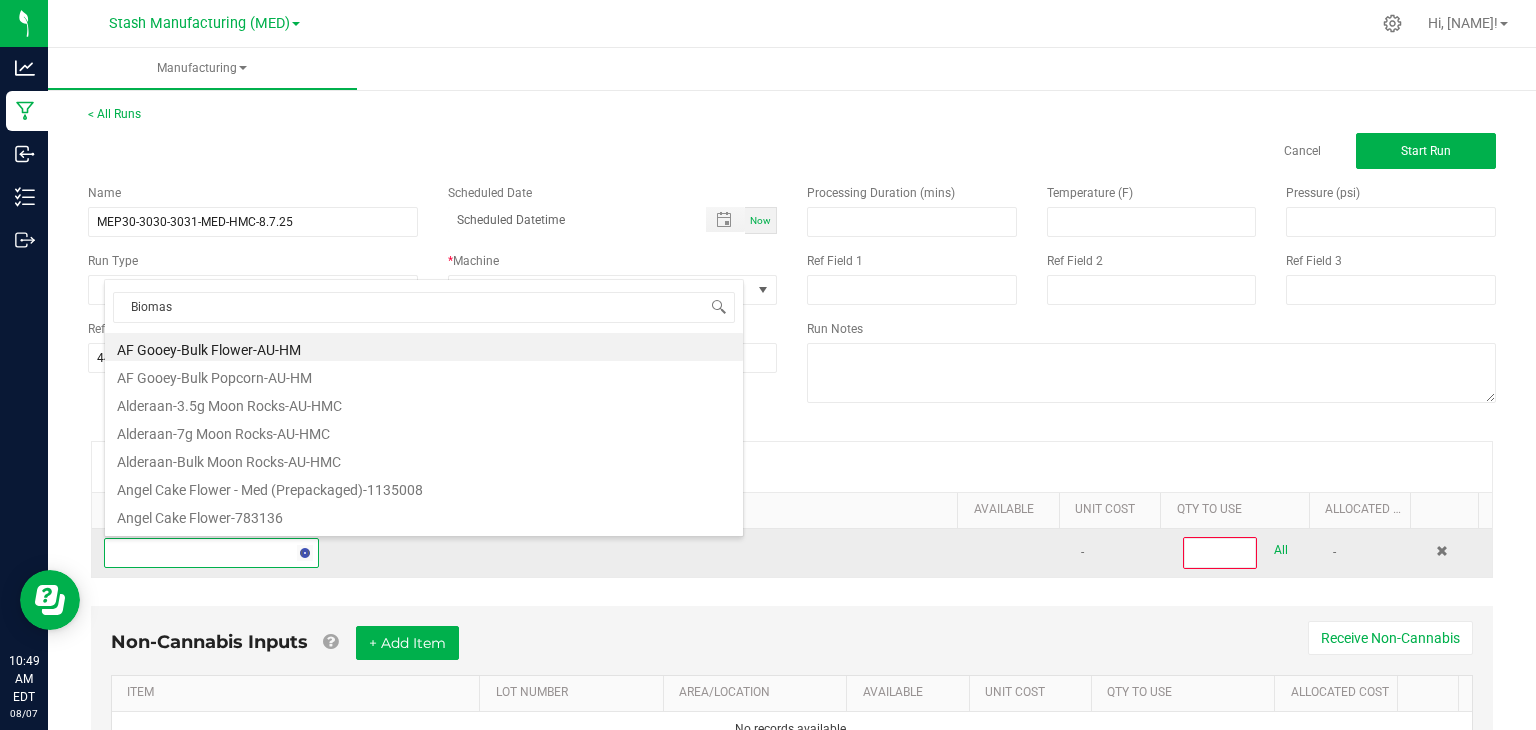 type on "Biomass" 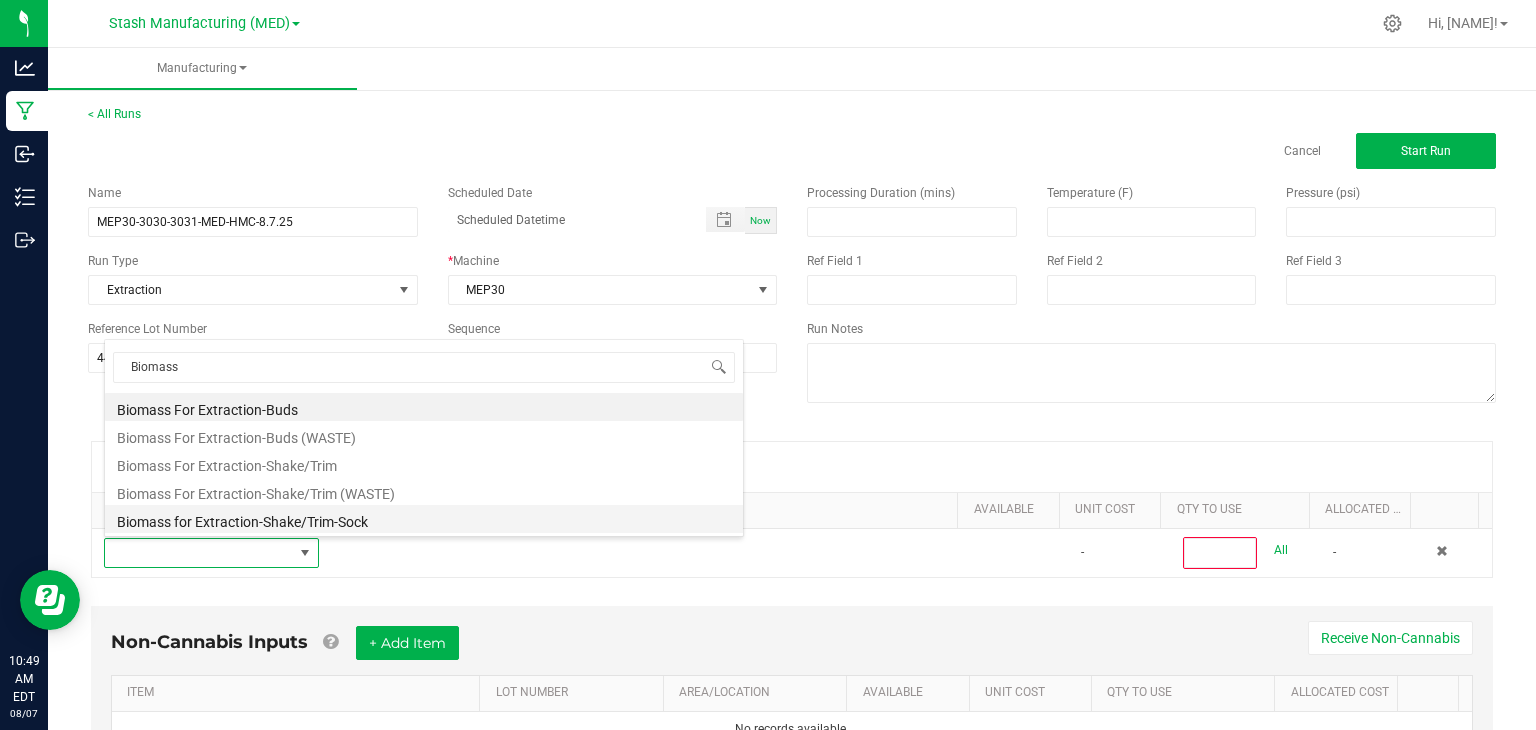 click on "Biomass for Extraction-Shake/Trim-Sock" at bounding box center [424, 519] 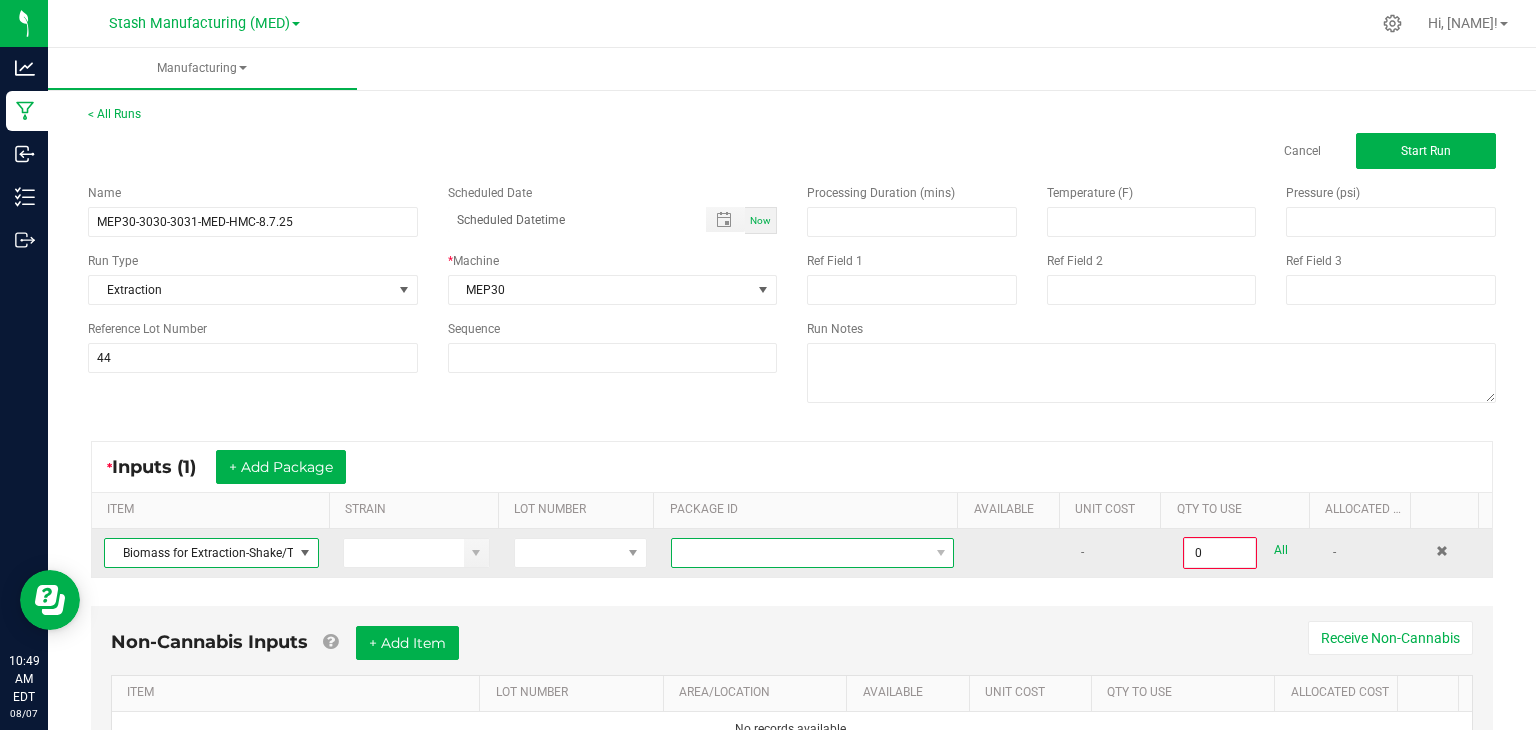 click at bounding box center [800, 553] 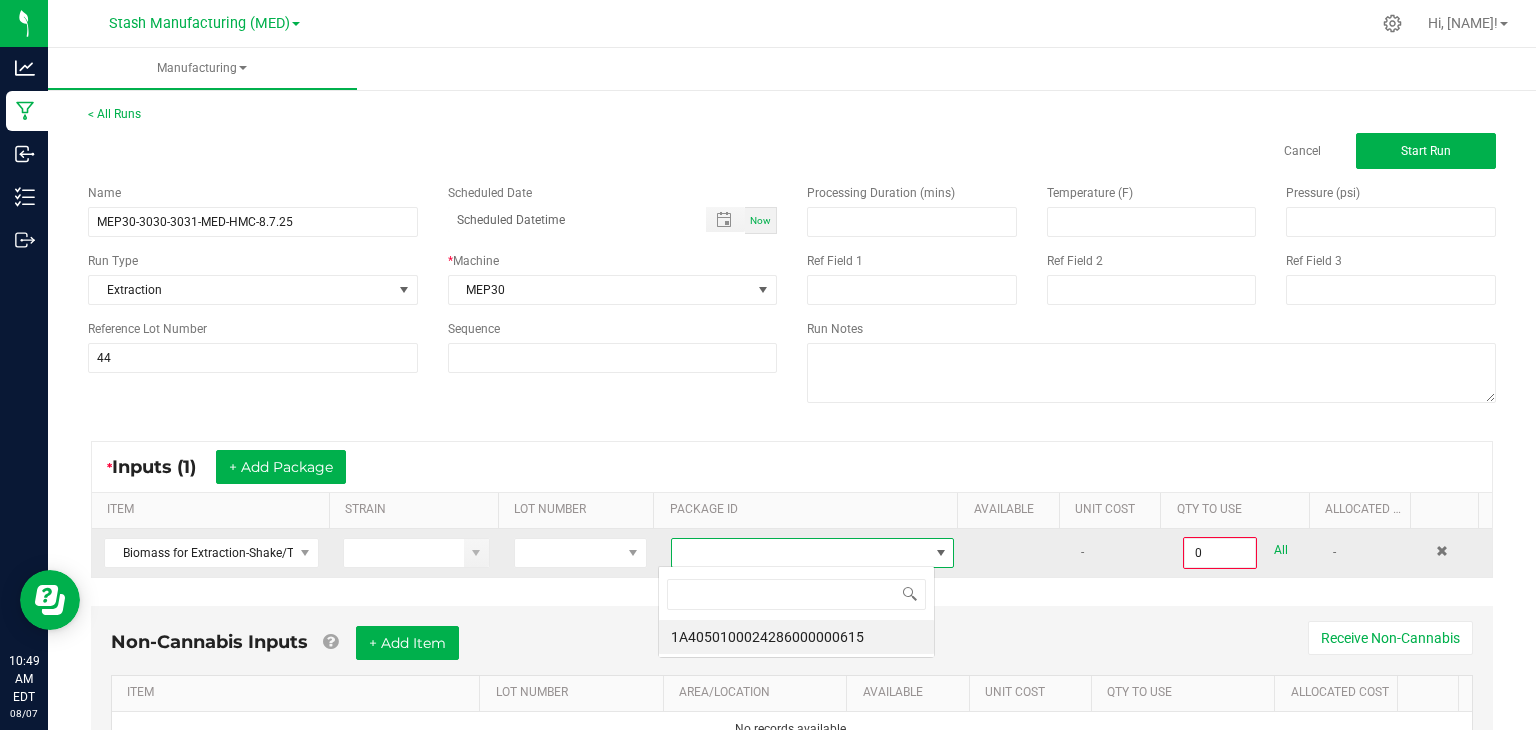 scroll, scrollTop: 99970, scrollLeft: 99723, axis: both 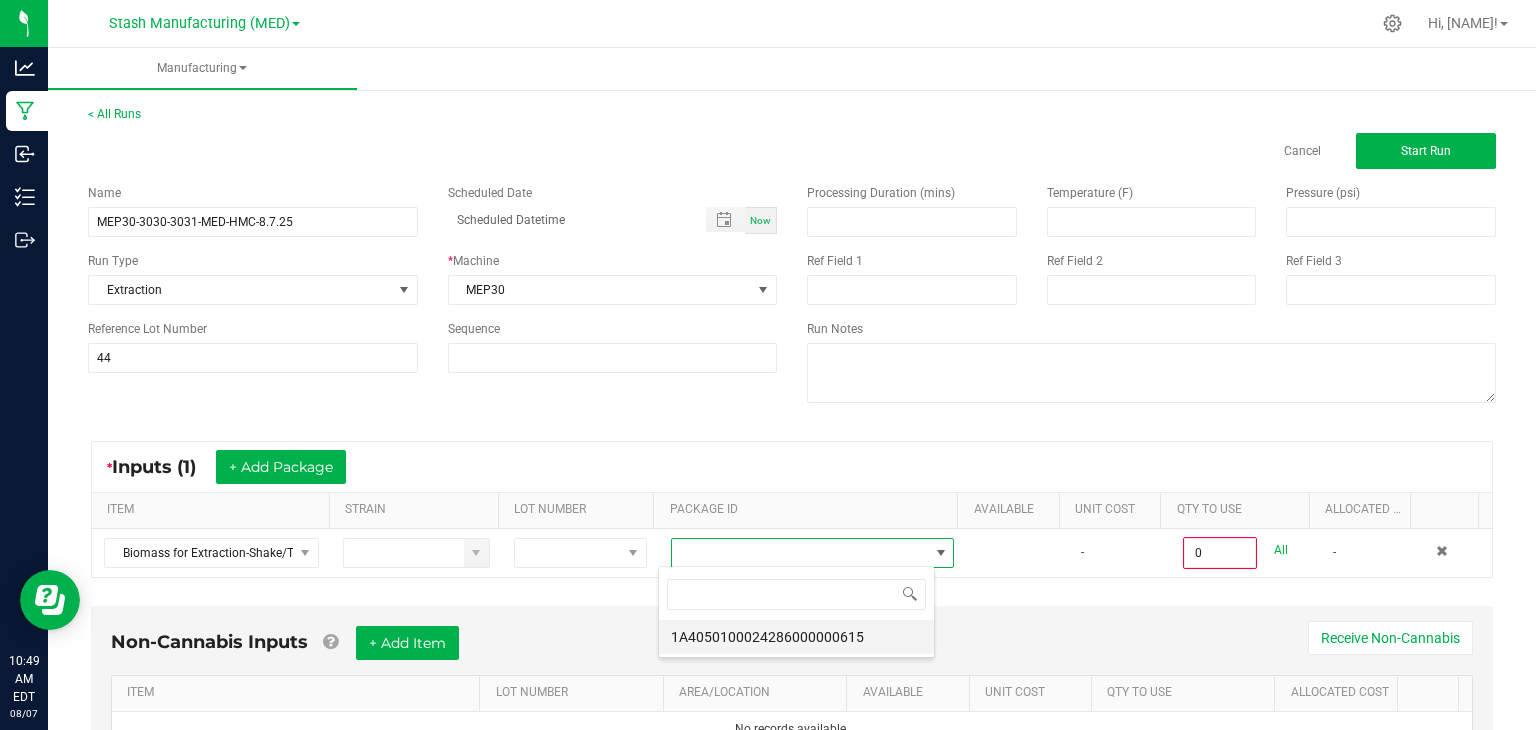 click on "1A4050100024286000000615" at bounding box center [796, 637] 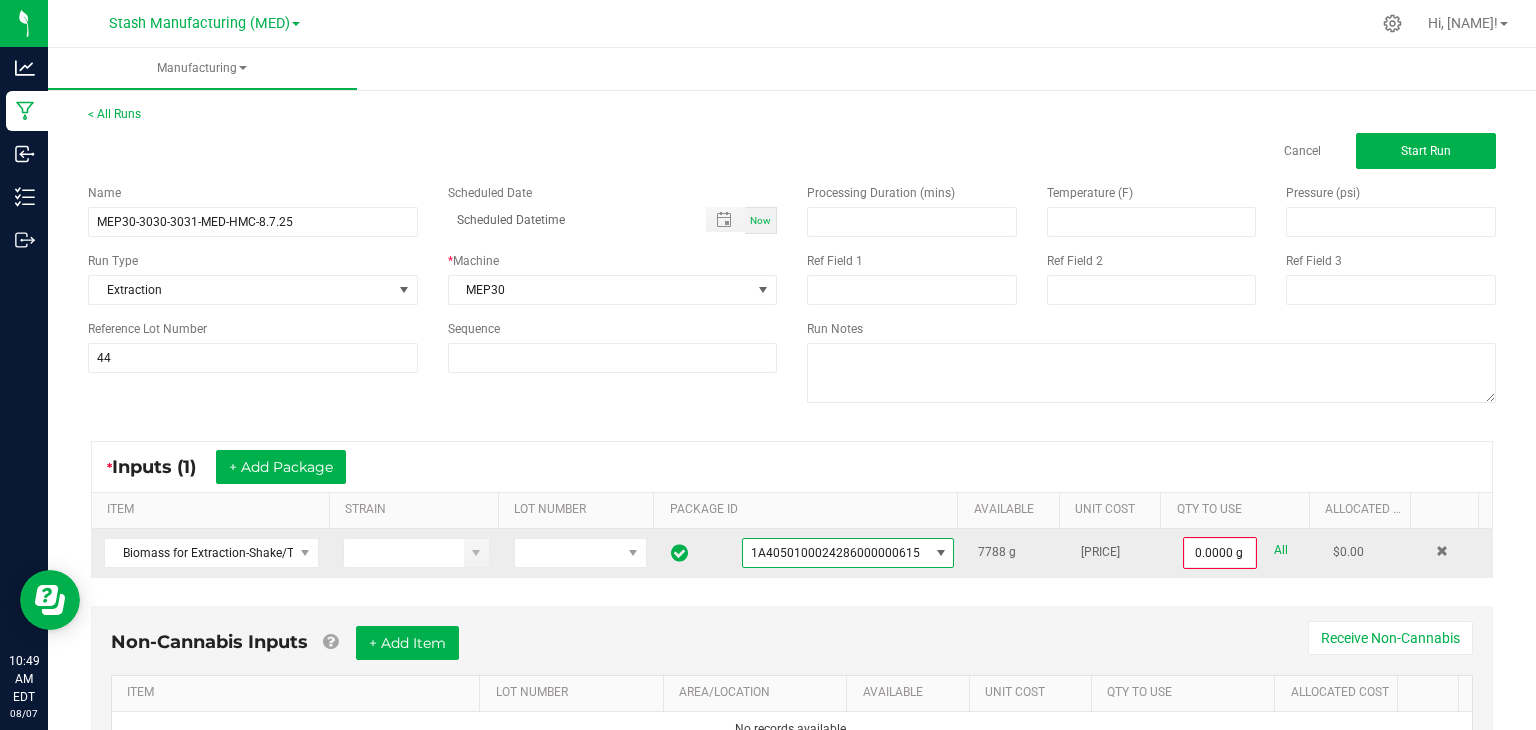 click on "All" at bounding box center (1281, 550) 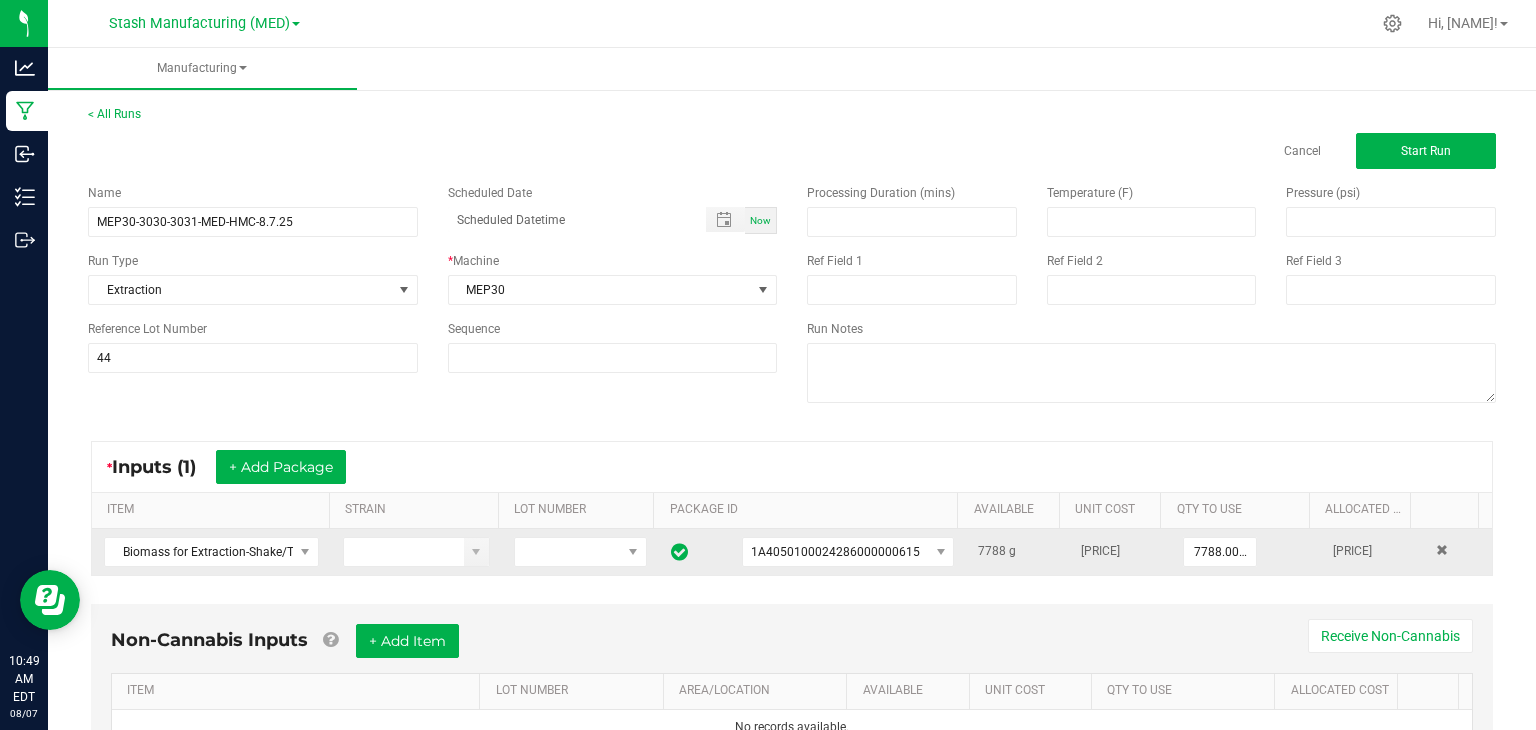 scroll, scrollTop: 91, scrollLeft: 0, axis: vertical 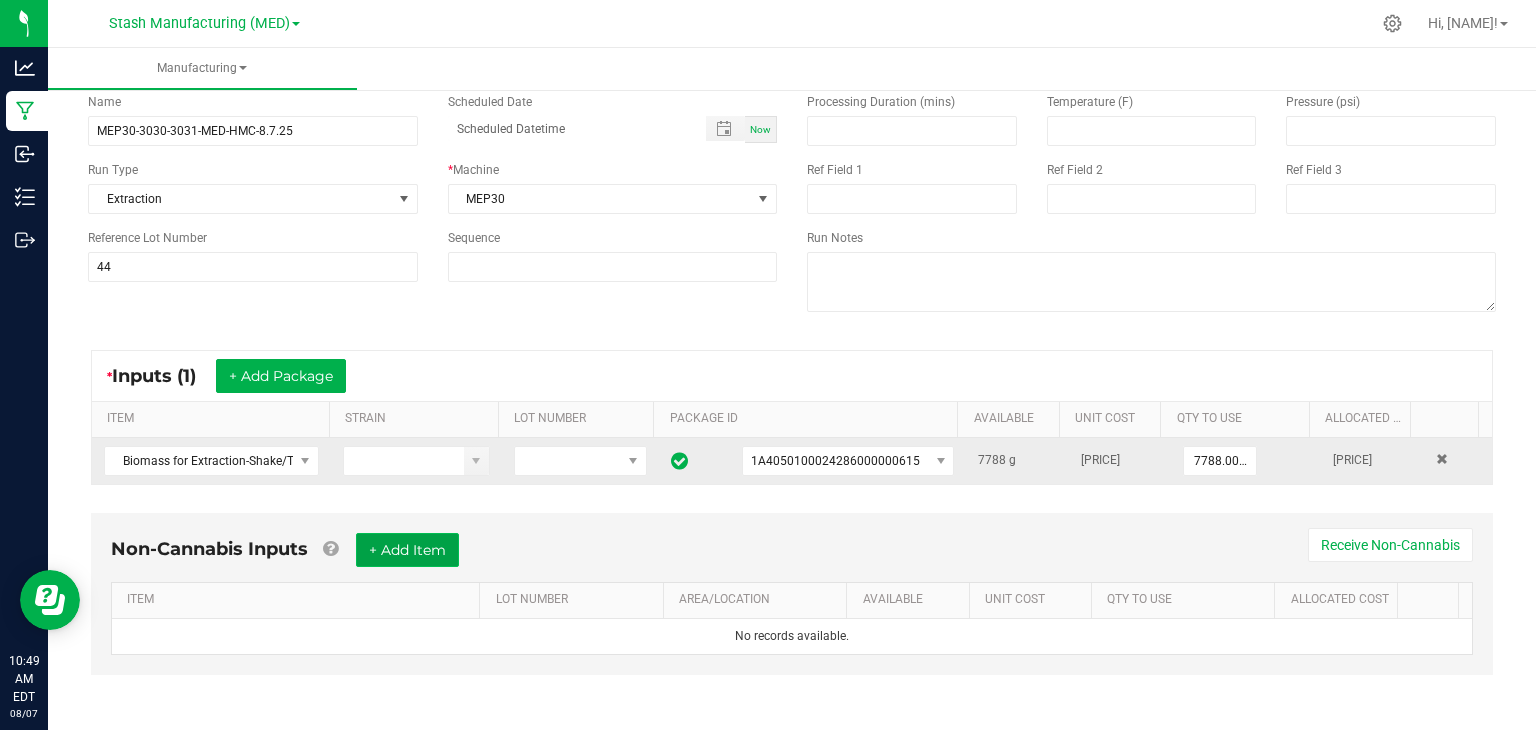 click on "+ Add Item" at bounding box center (407, 550) 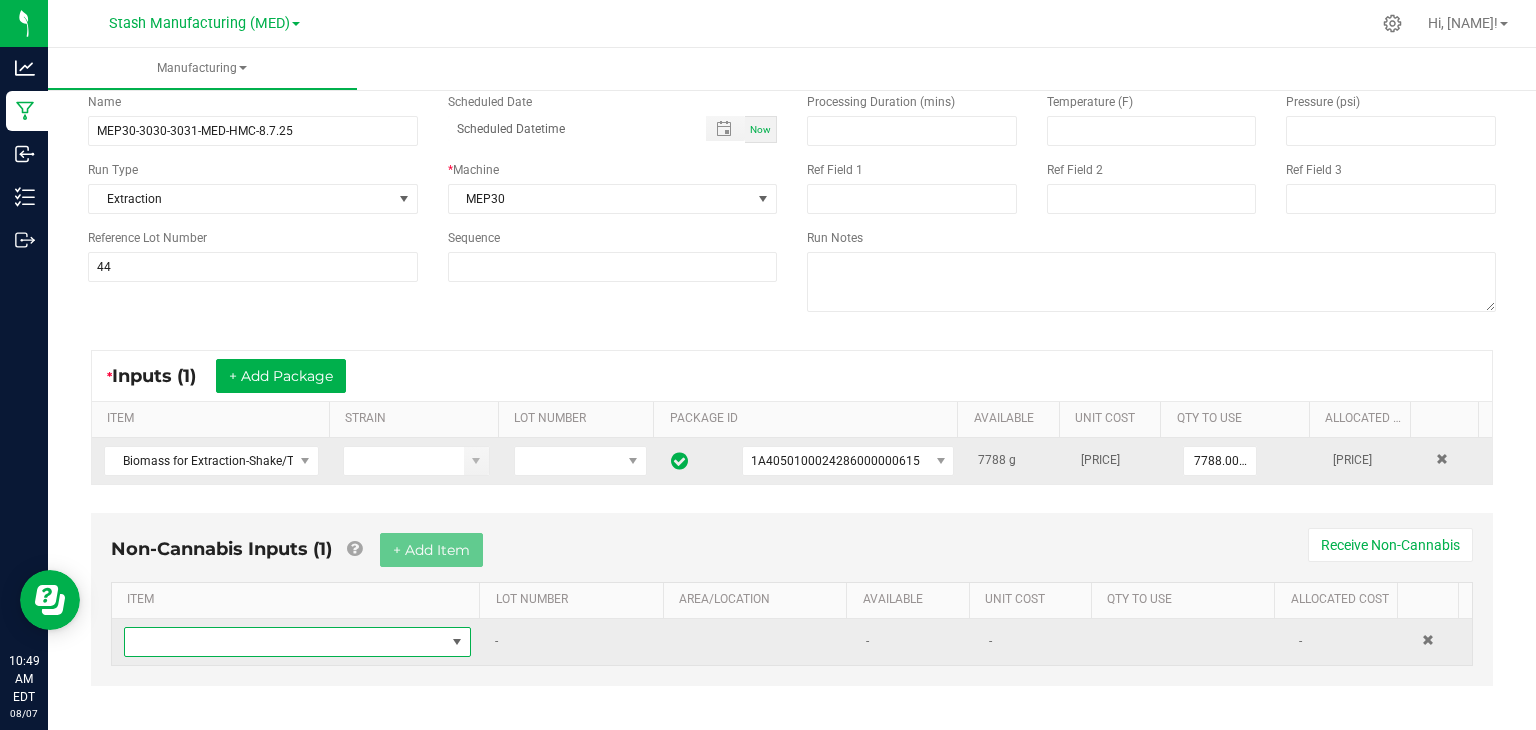 click at bounding box center (285, 642) 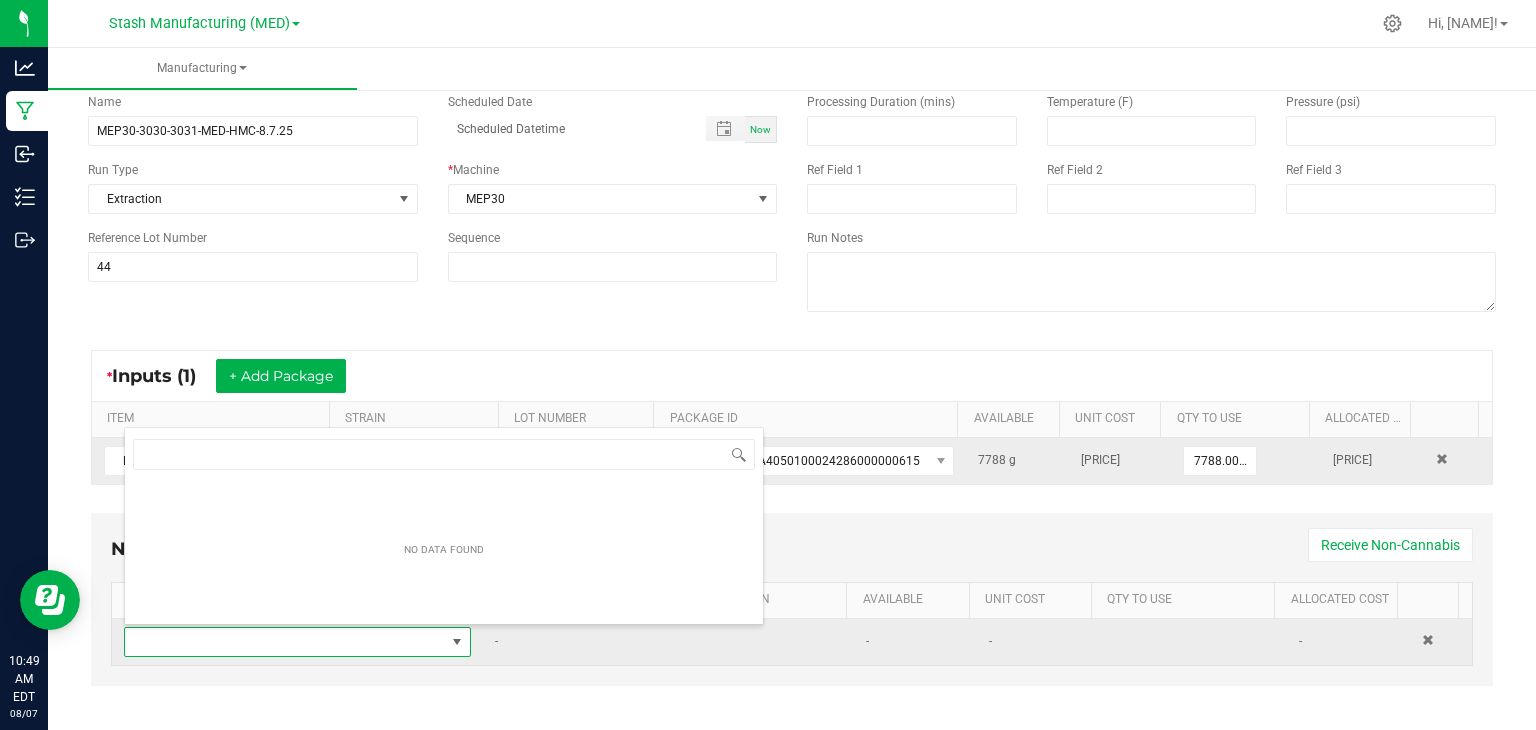 scroll, scrollTop: 99970, scrollLeft: 99661, axis: both 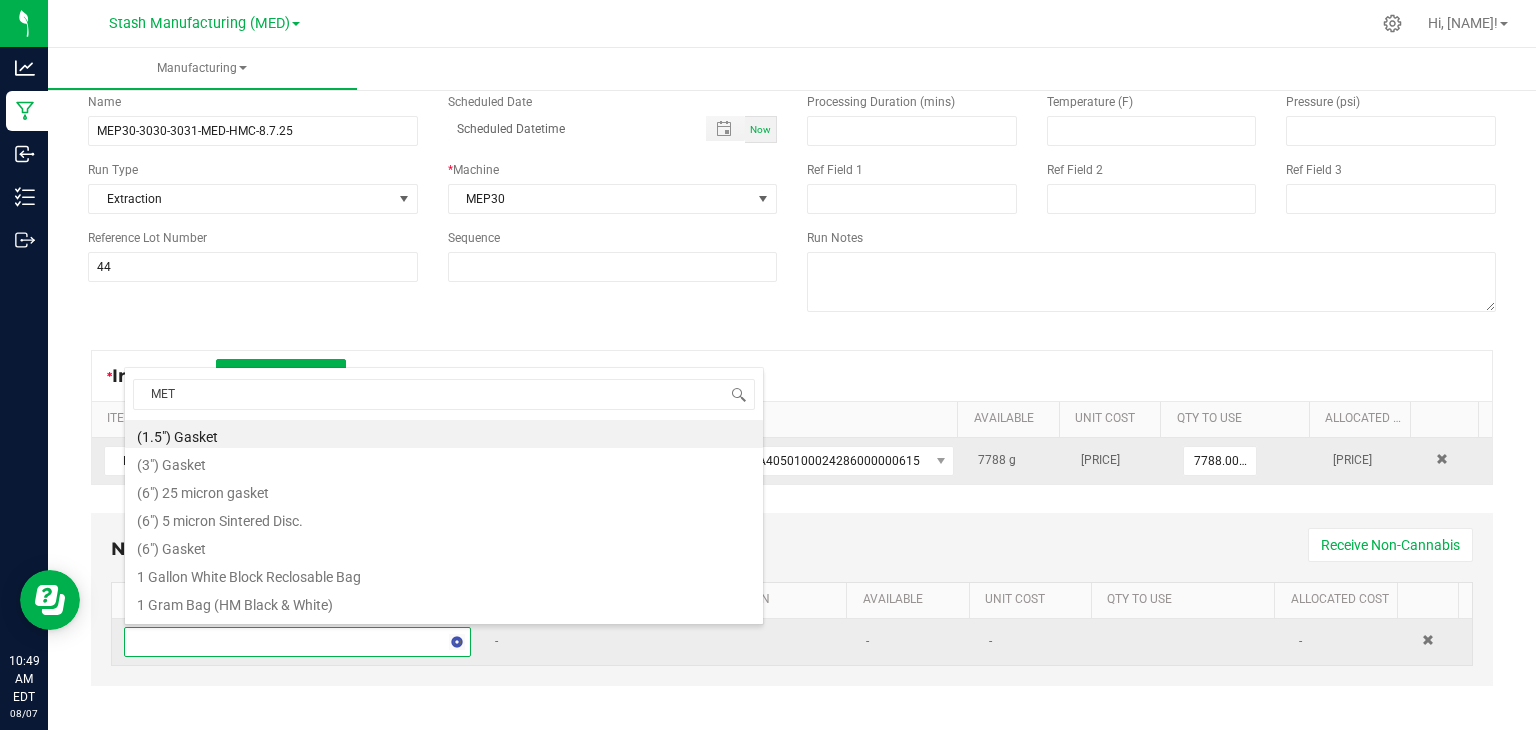 type on "METR" 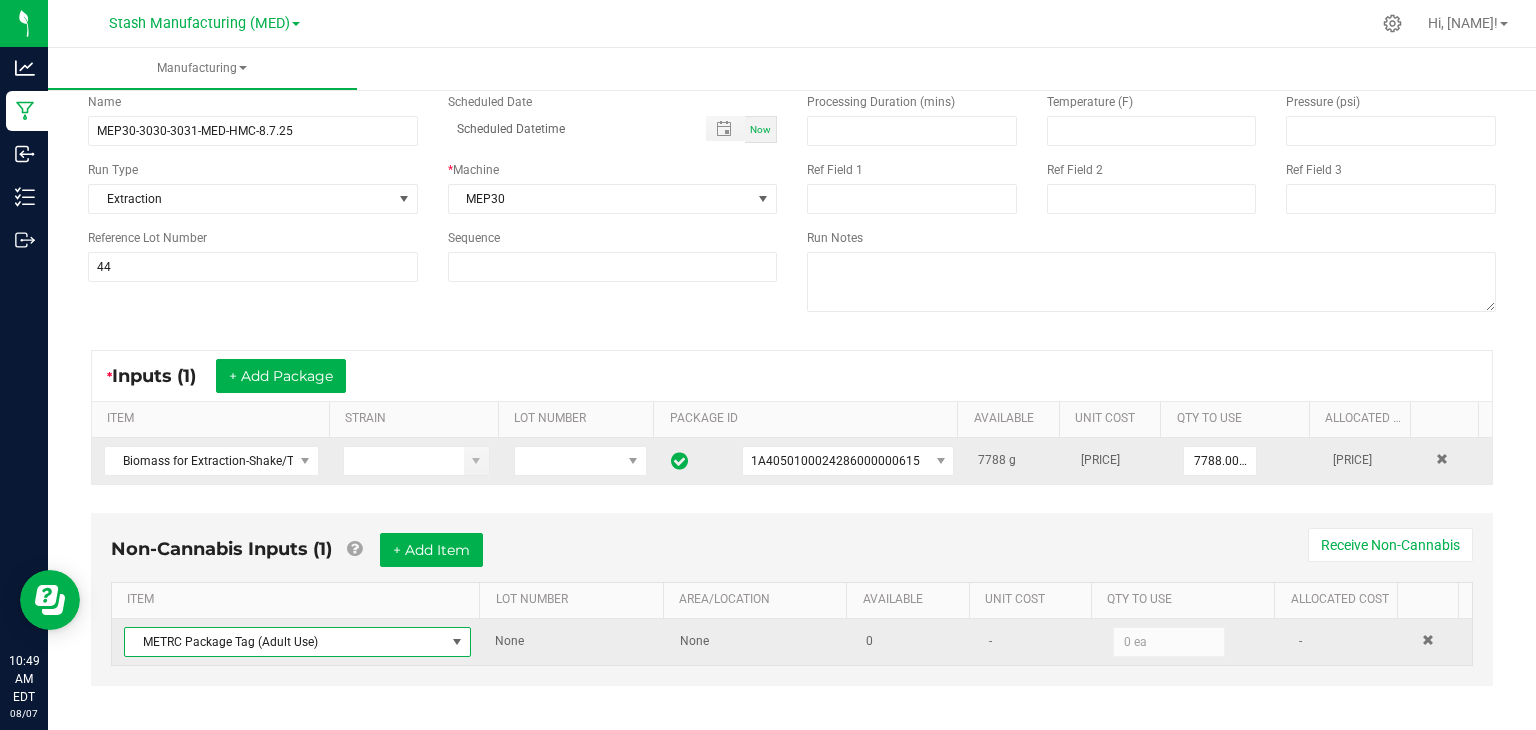 click on "METRC Package Tag (Adult Use)" at bounding box center (285, 642) 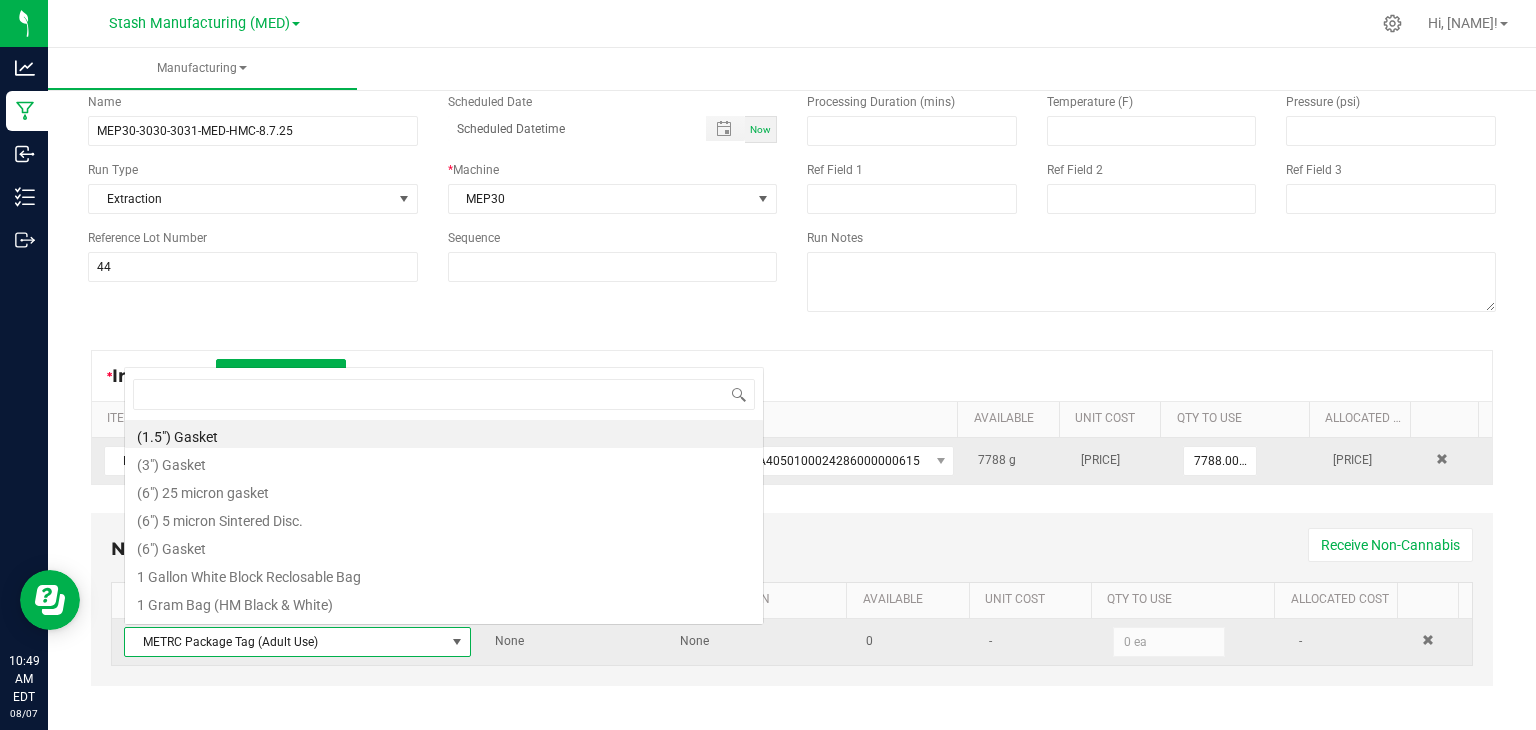 scroll, scrollTop: 0, scrollLeft: 0, axis: both 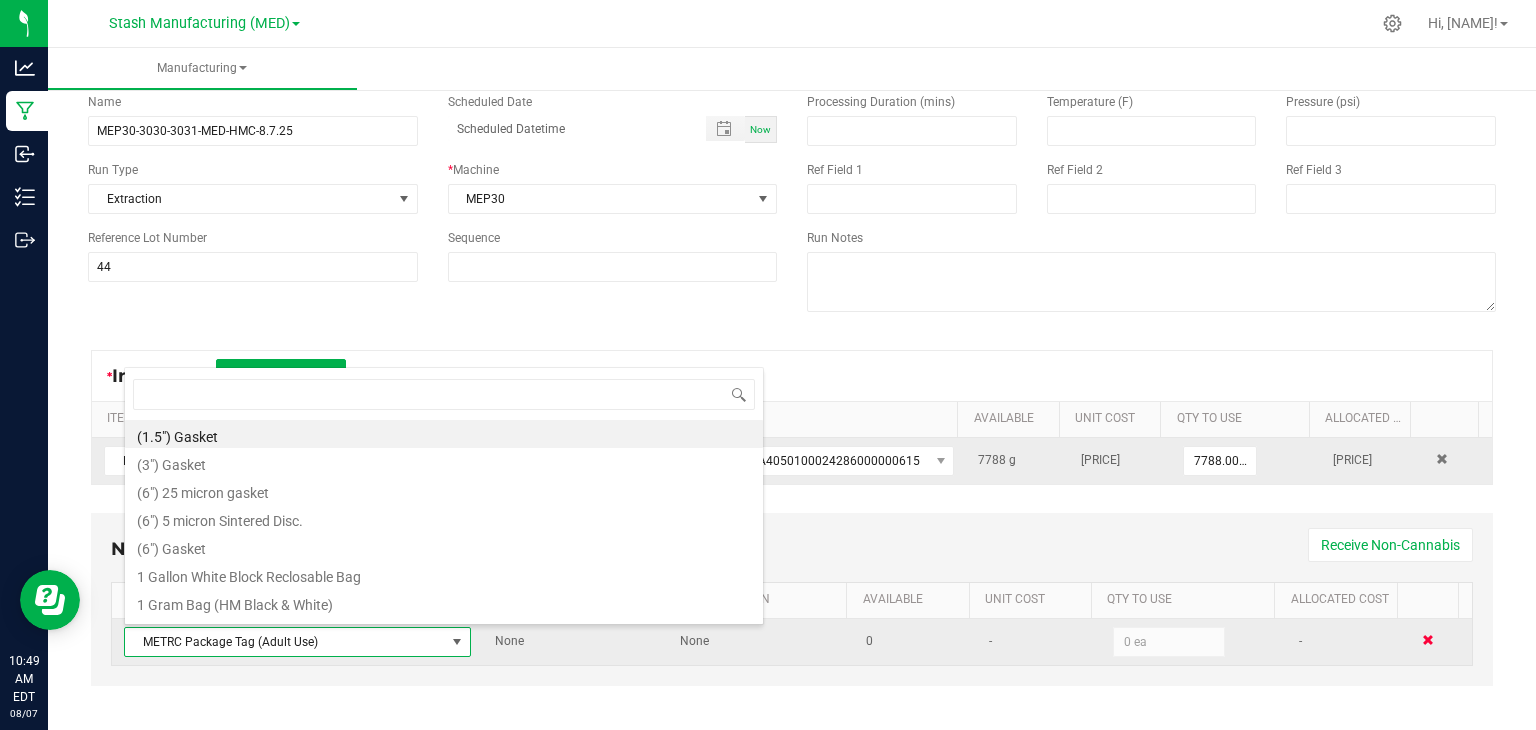 click at bounding box center (1428, 640) 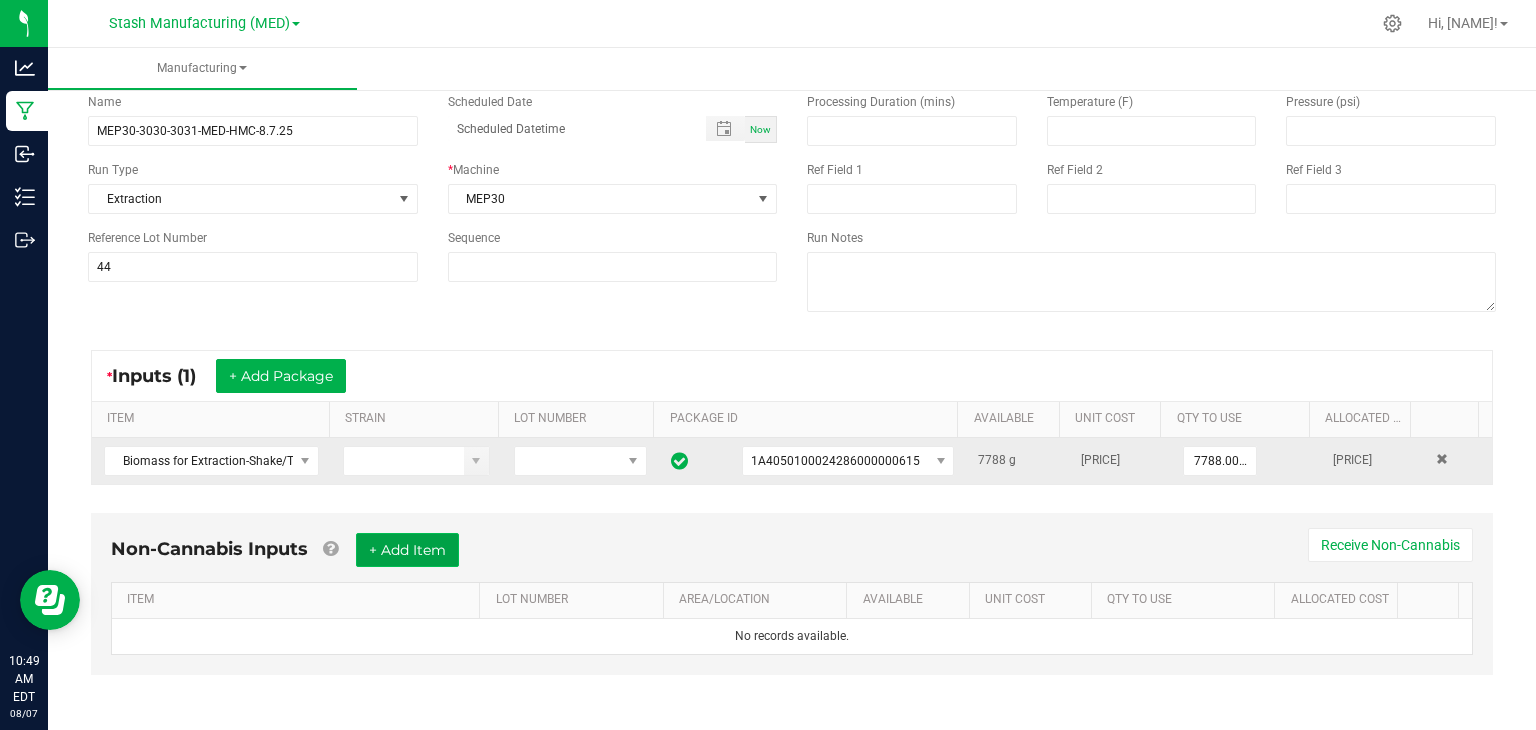 click on "+ Add Item" at bounding box center (407, 550) 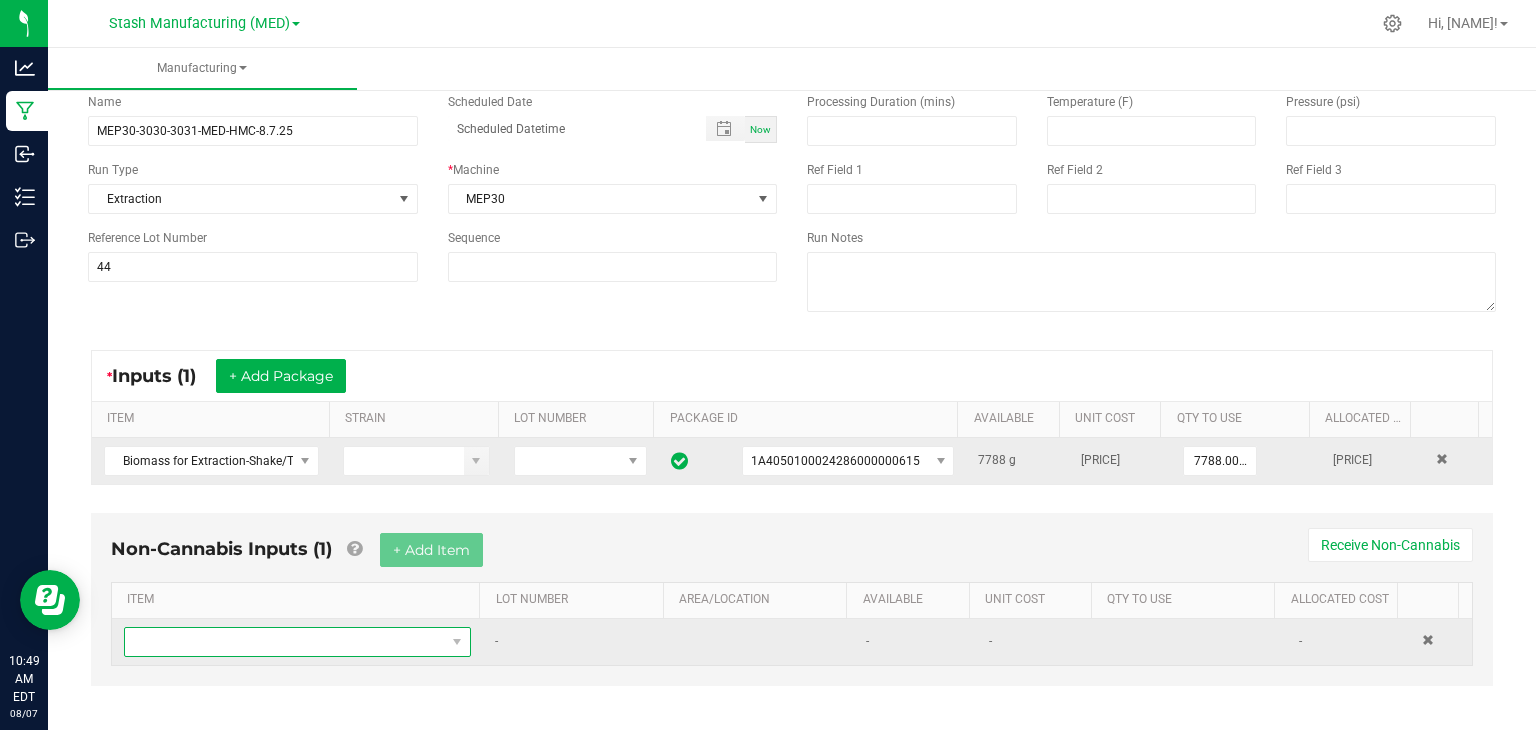 click at bounding box center [285, 642] 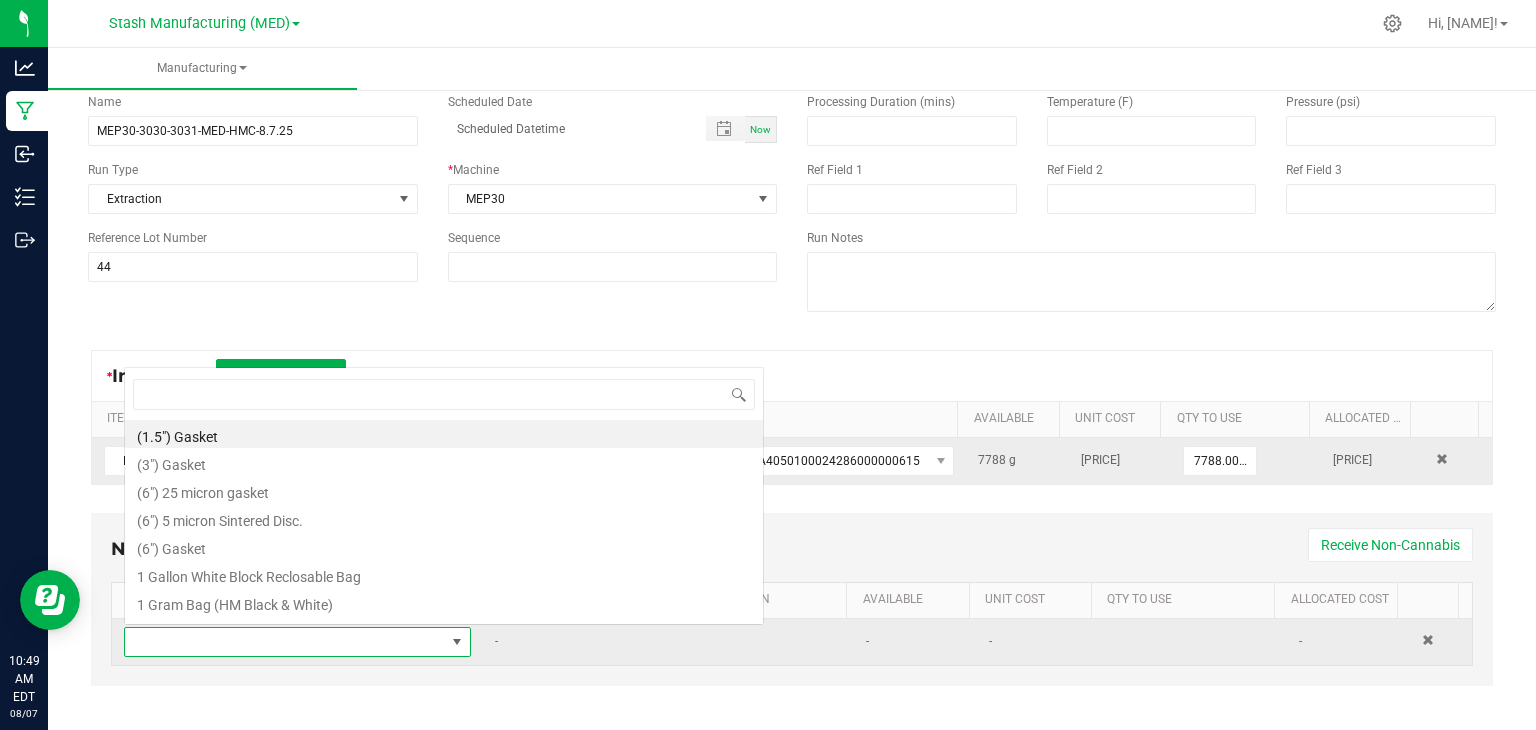 scroll, scrollTop: 0, scrollLeft: 0, axis: both 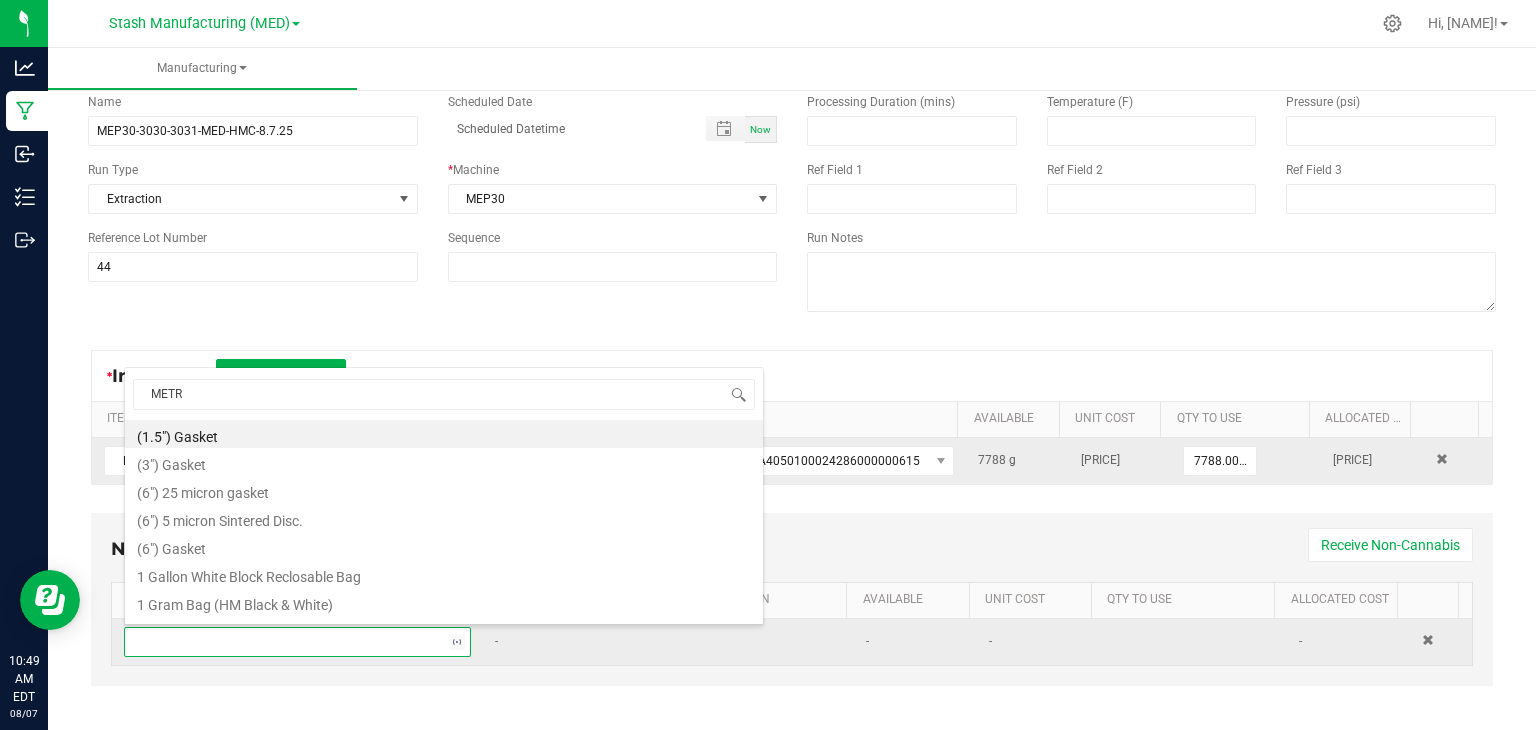 type on "METRC" 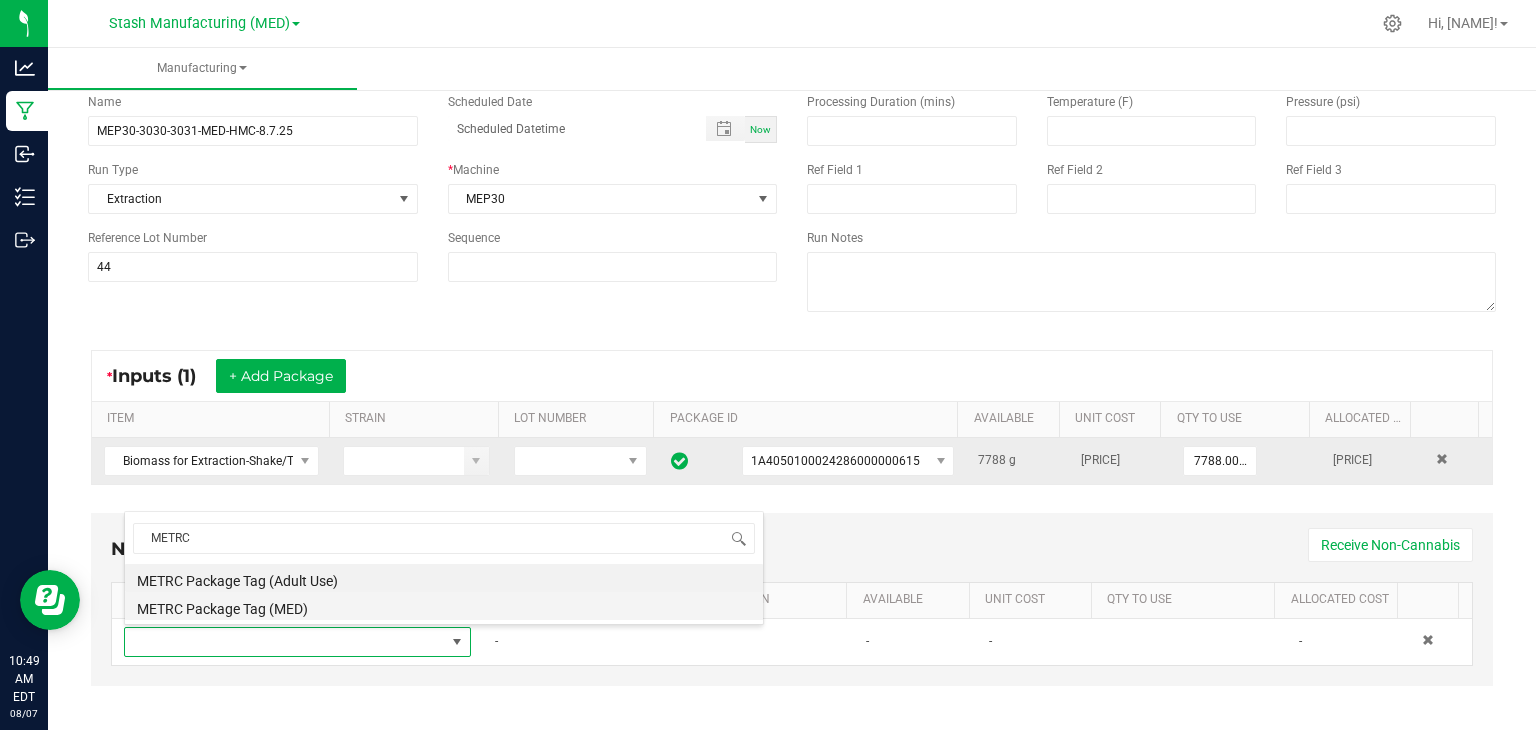 click on "METRC Package Tag (MED)" at bounding box center [444, 606] 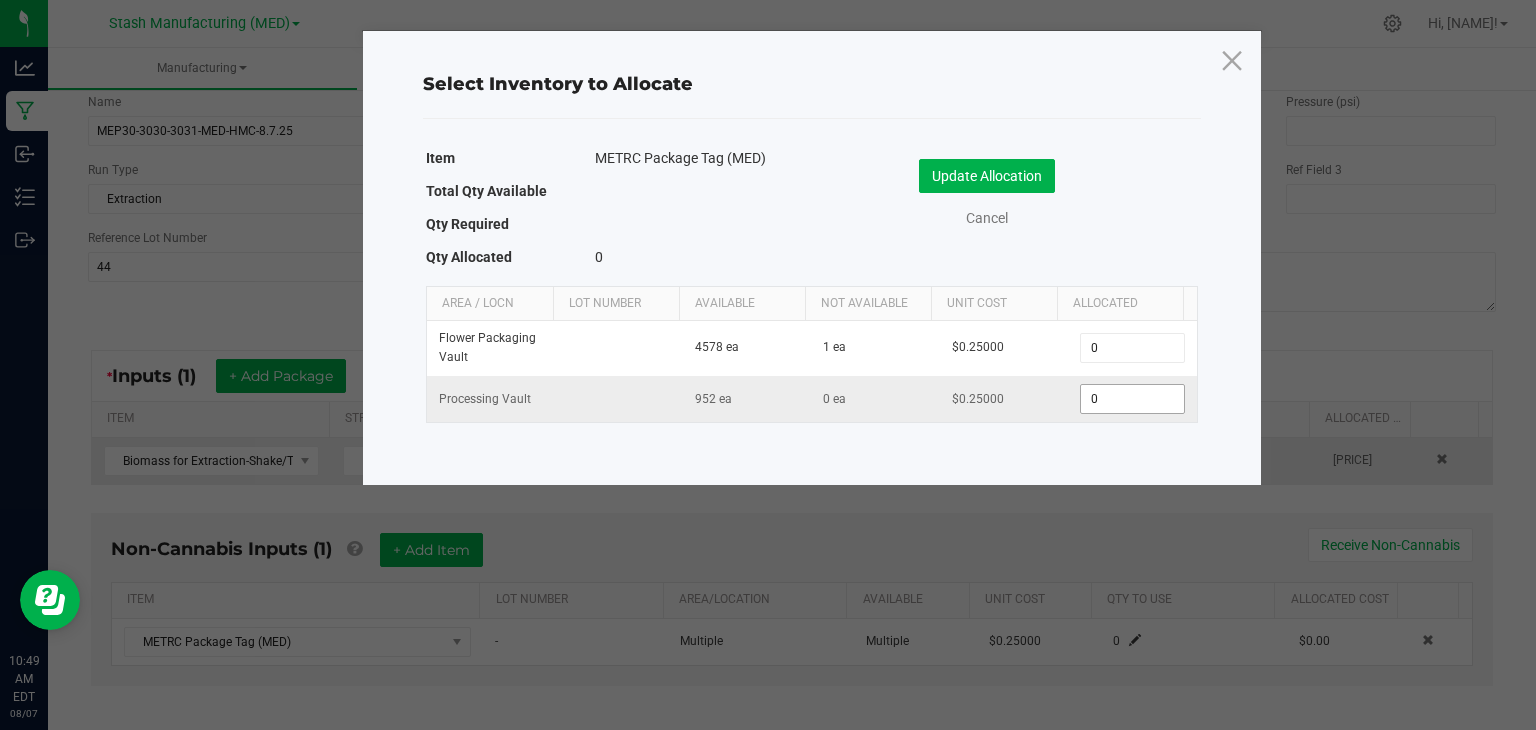 click on "0" at bounding box center [1132, 399] 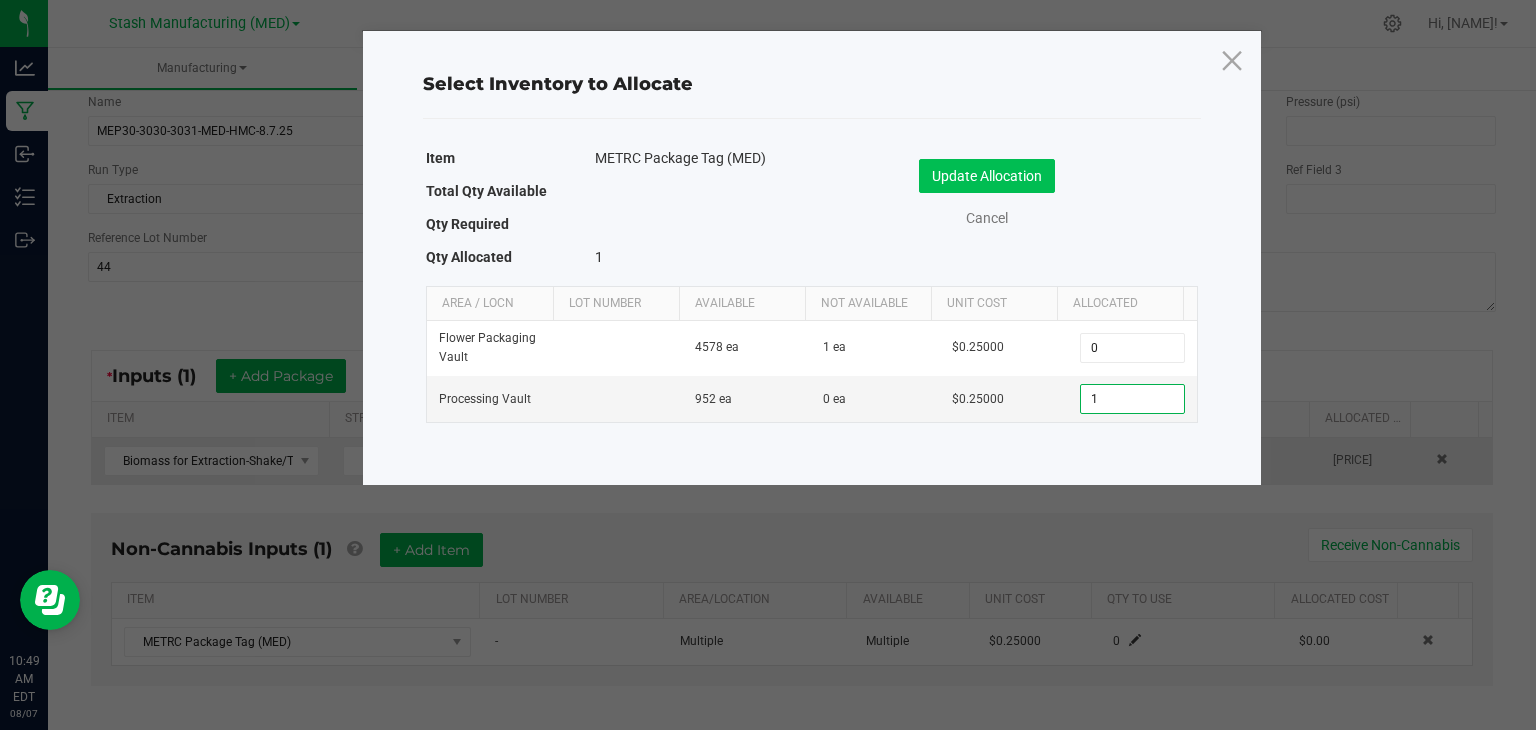 type on "1" 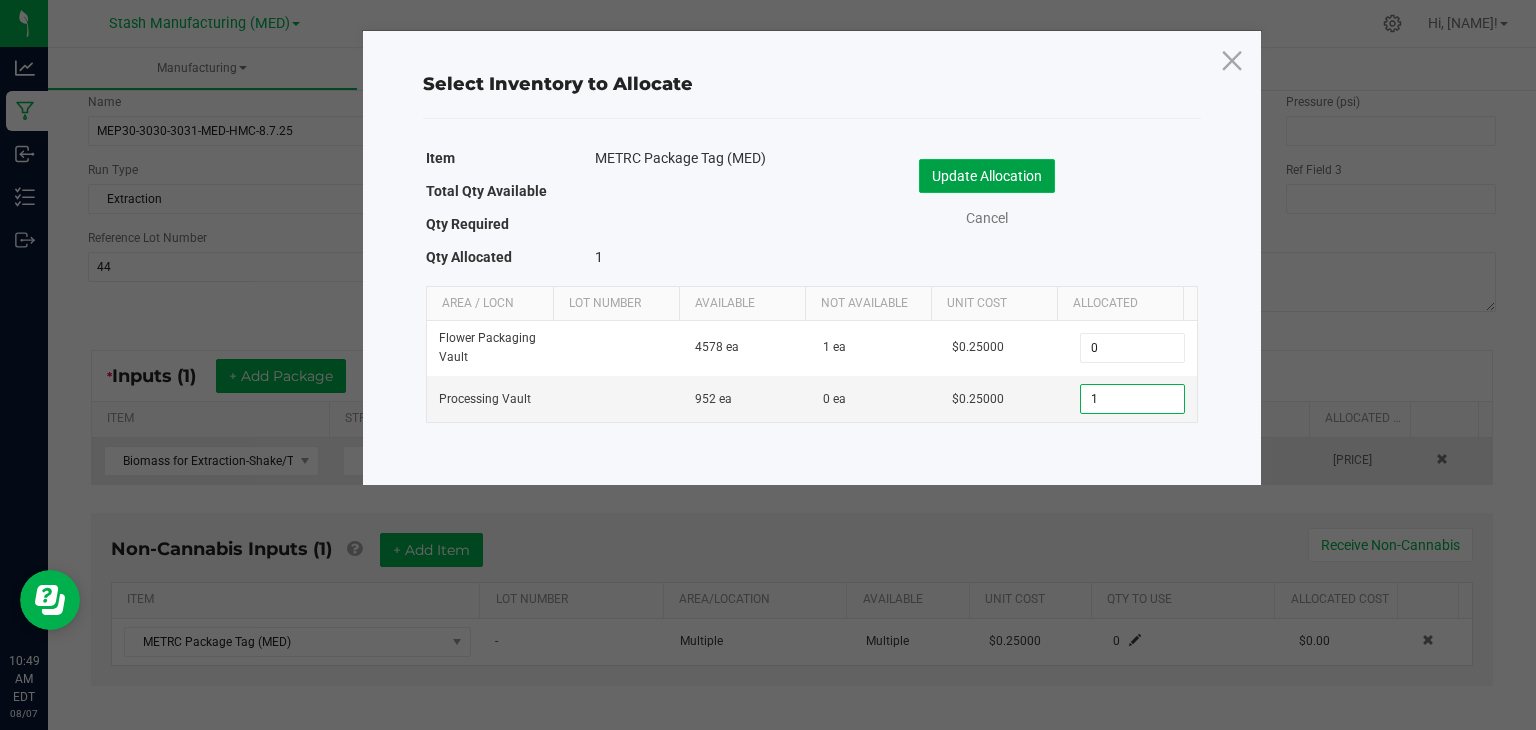 click on "Update Allocation" 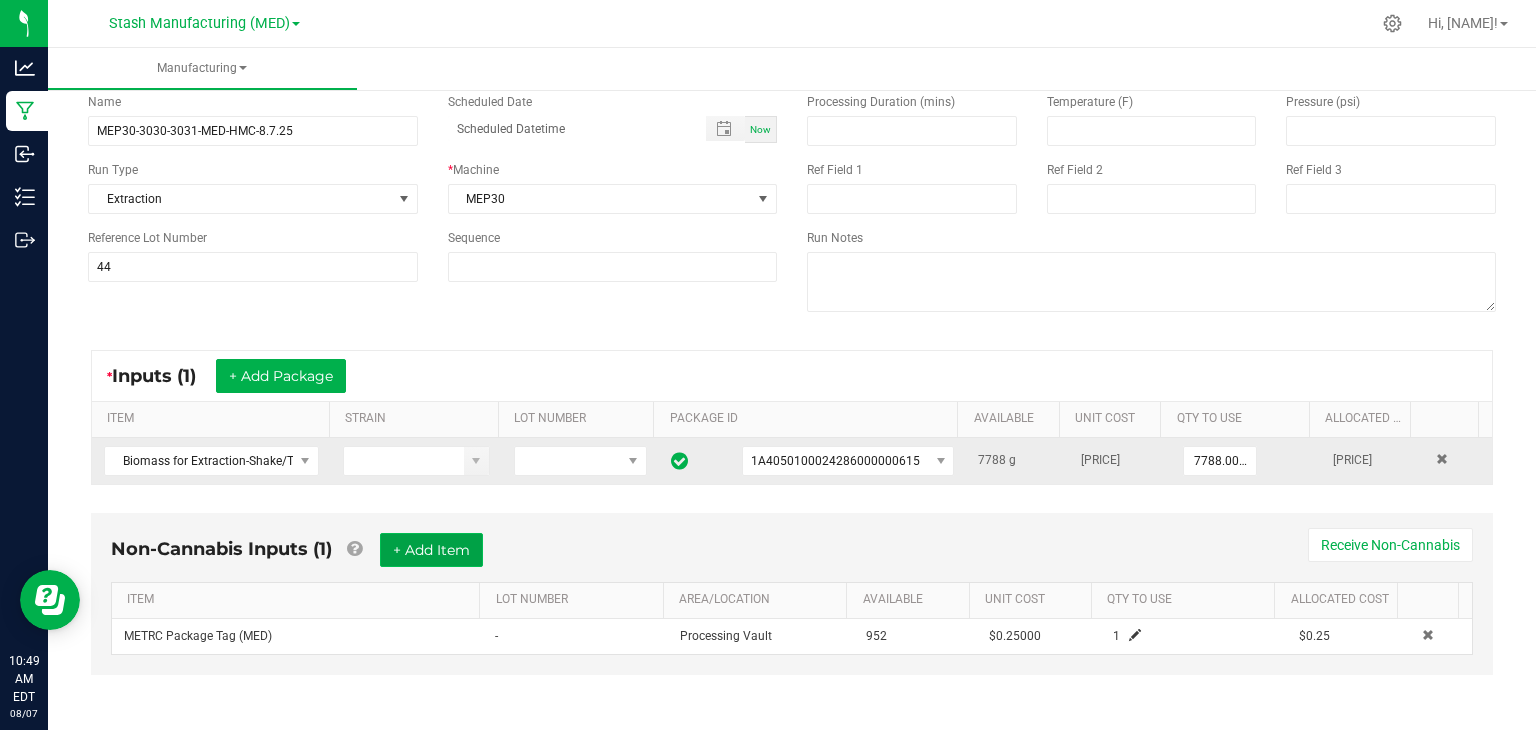 click on "+ Add Item" at bounding box center (431, 550) 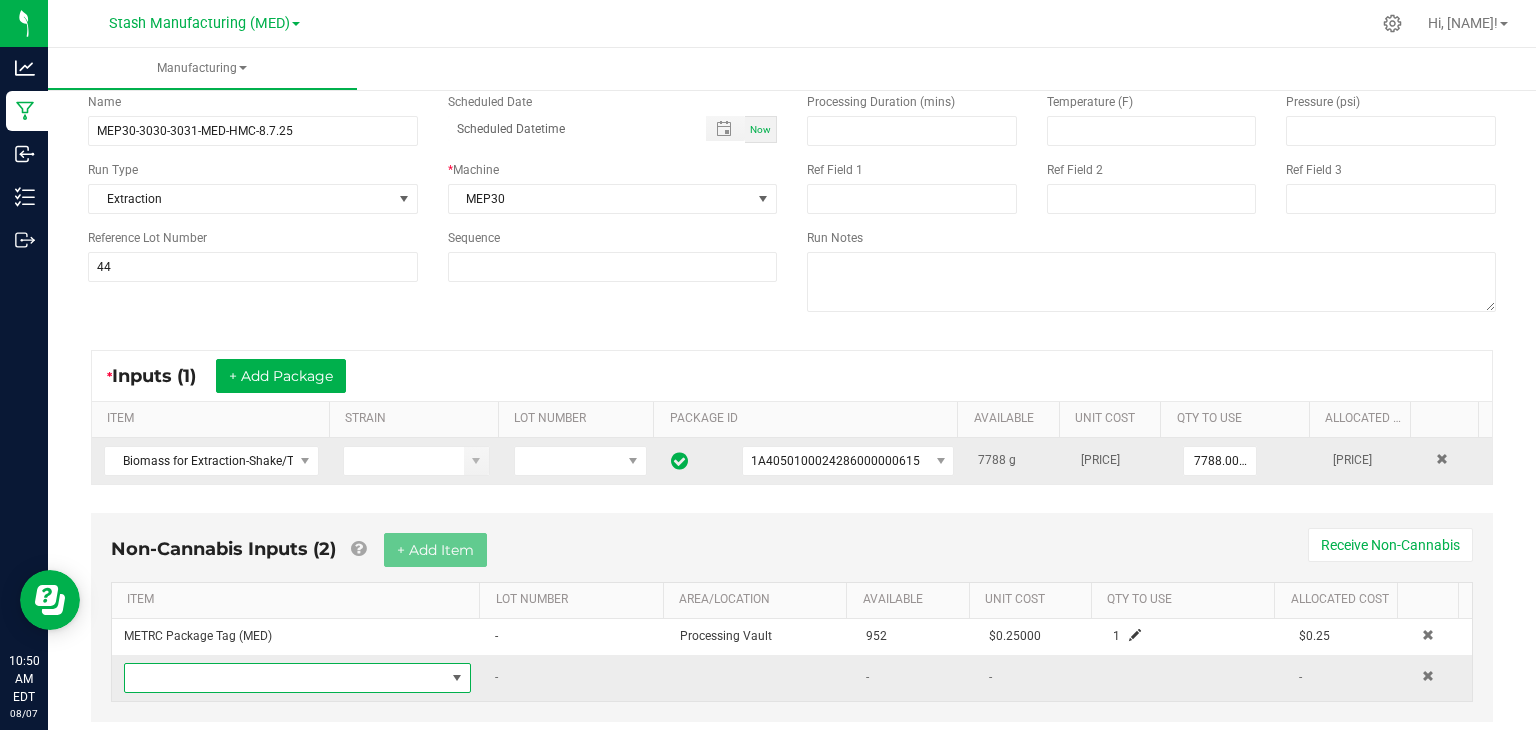 click at bounding box center [285, 678] 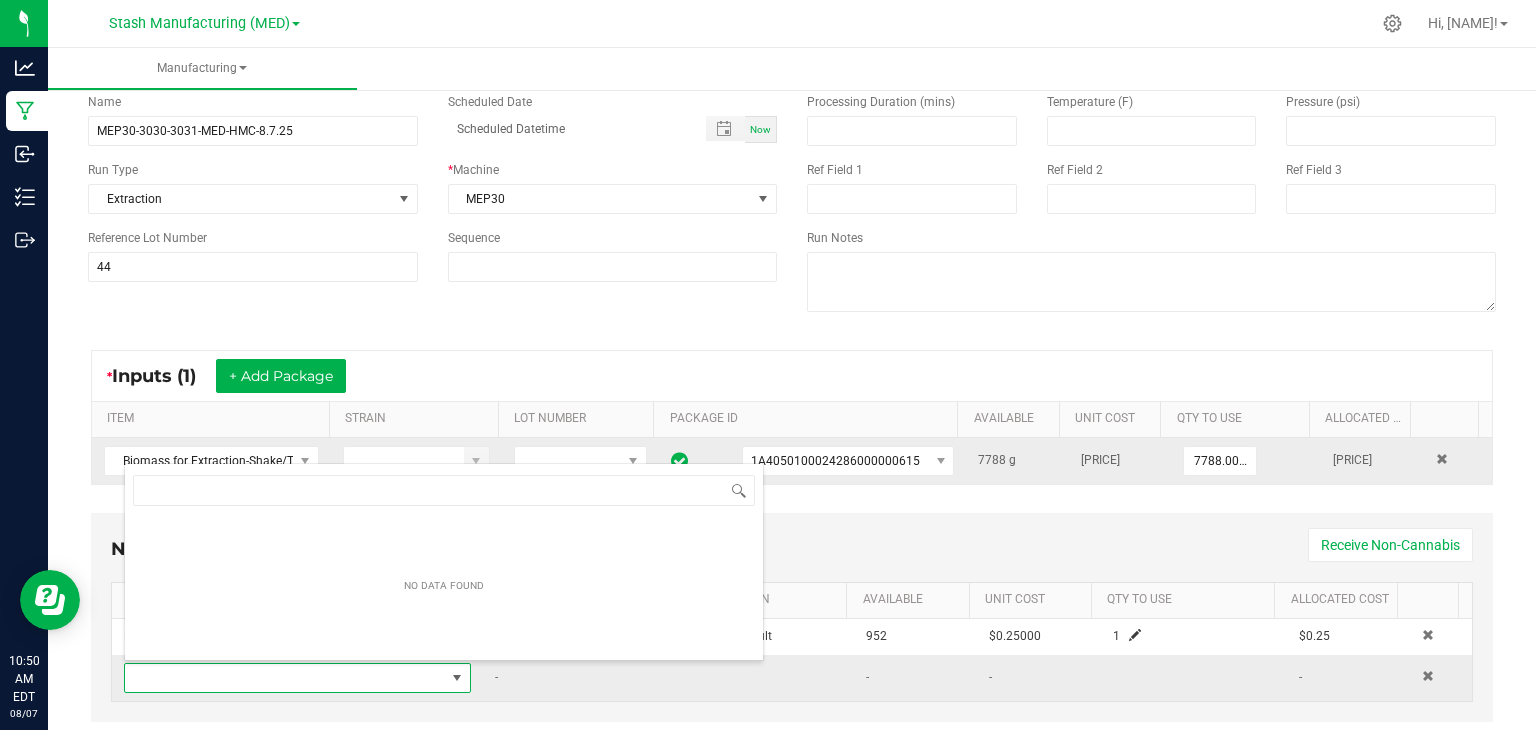 scroll, scrollTop: 99970, scrollLeft: 99661, axis: both 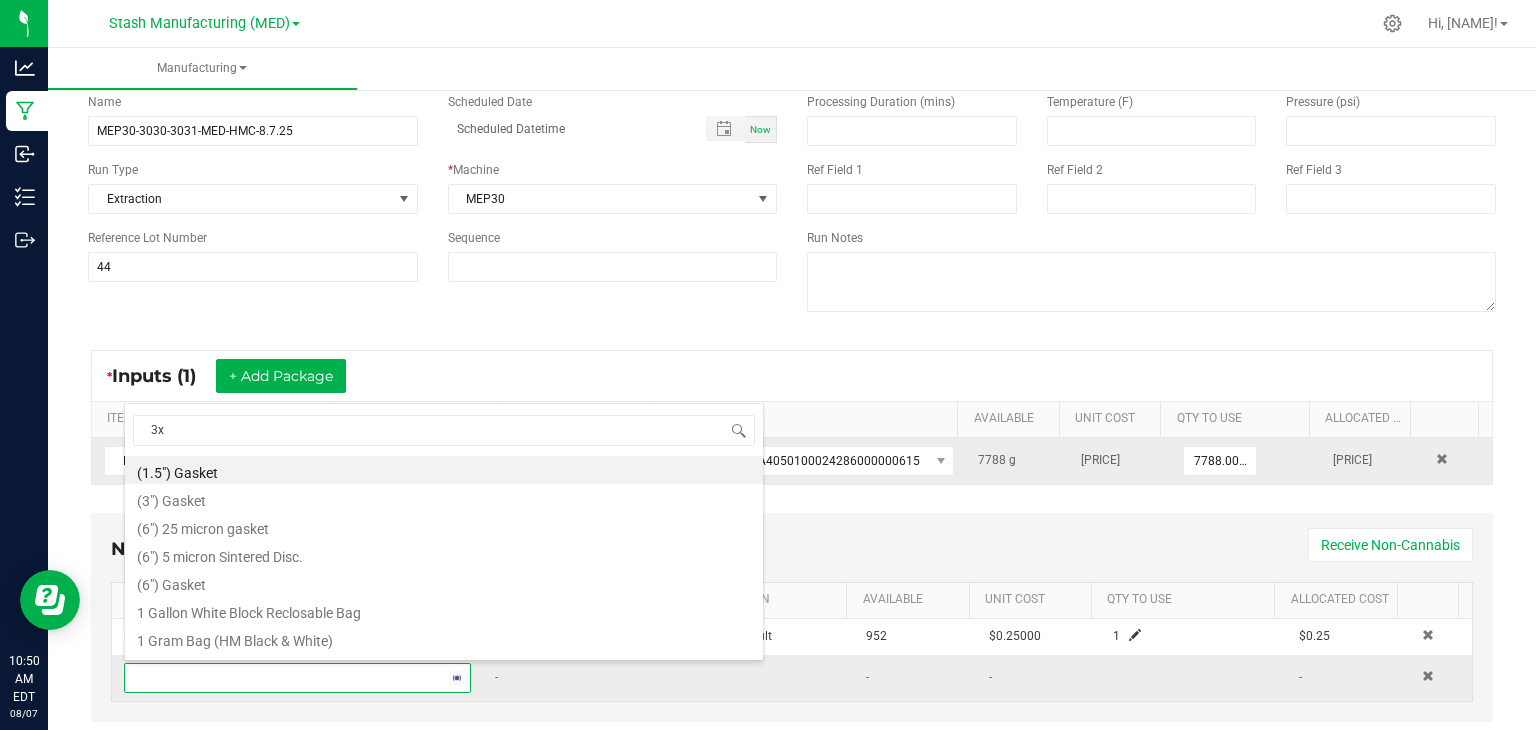 type on "3x1" 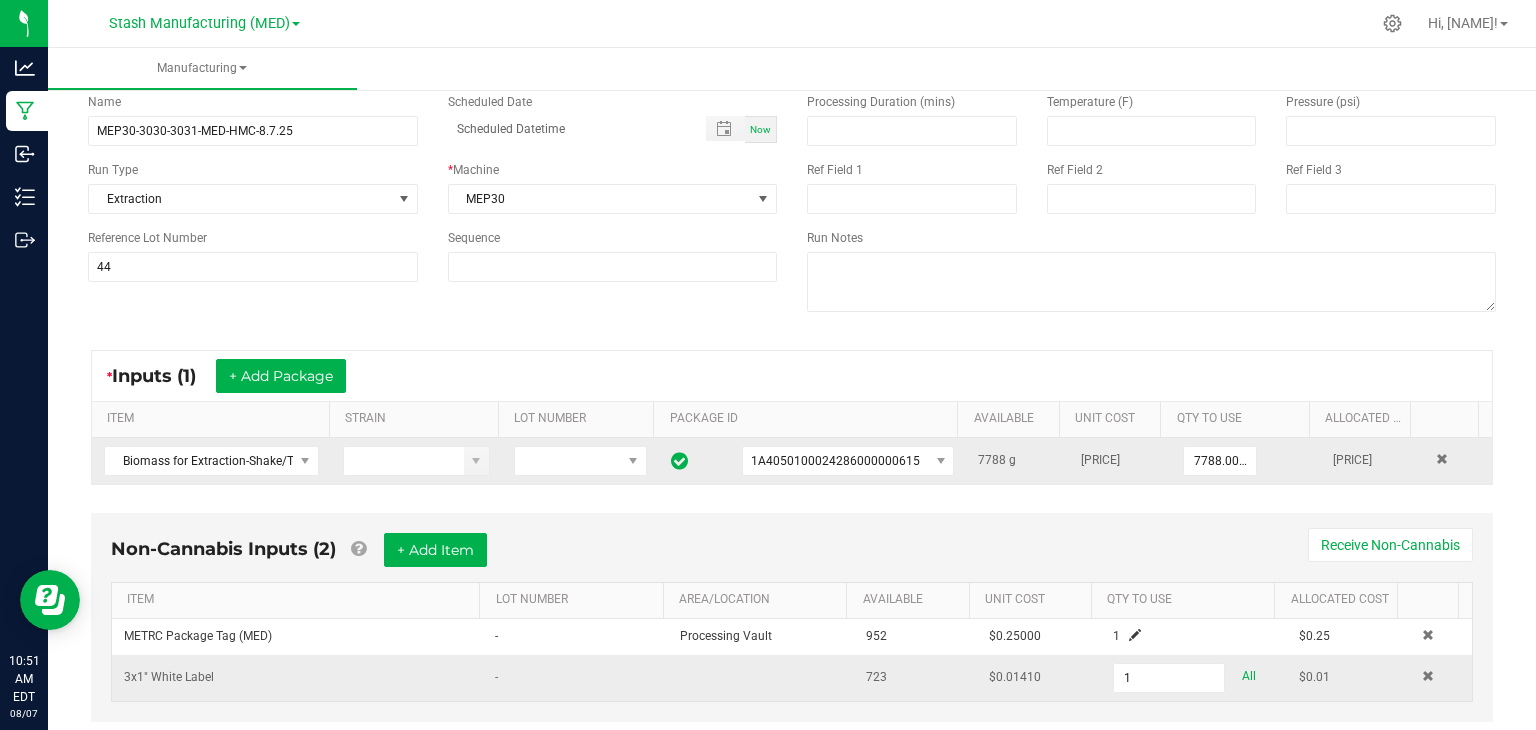 type on "1 ea" 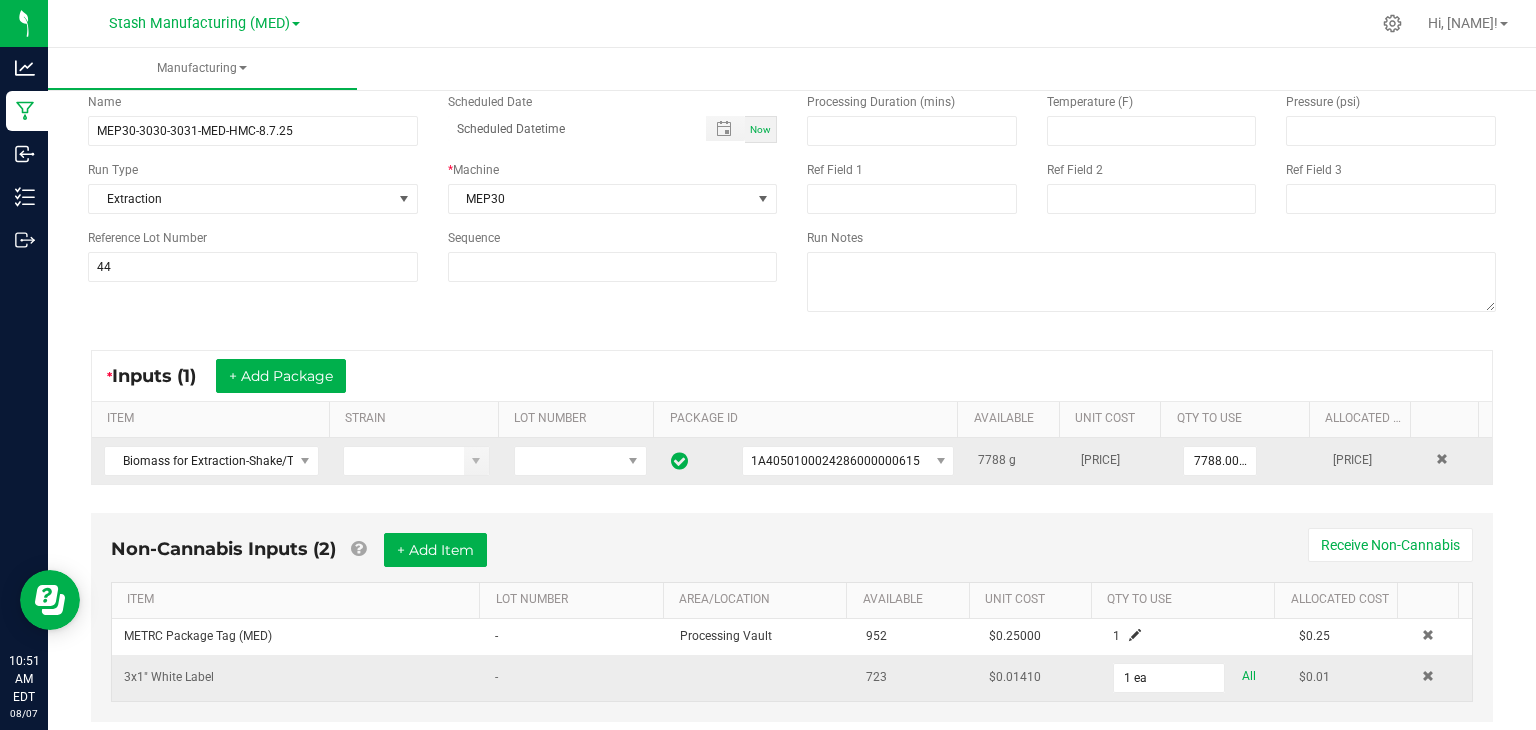 click on "*    Inputs (1)   + Add Package" at bounding box center (792, 376) 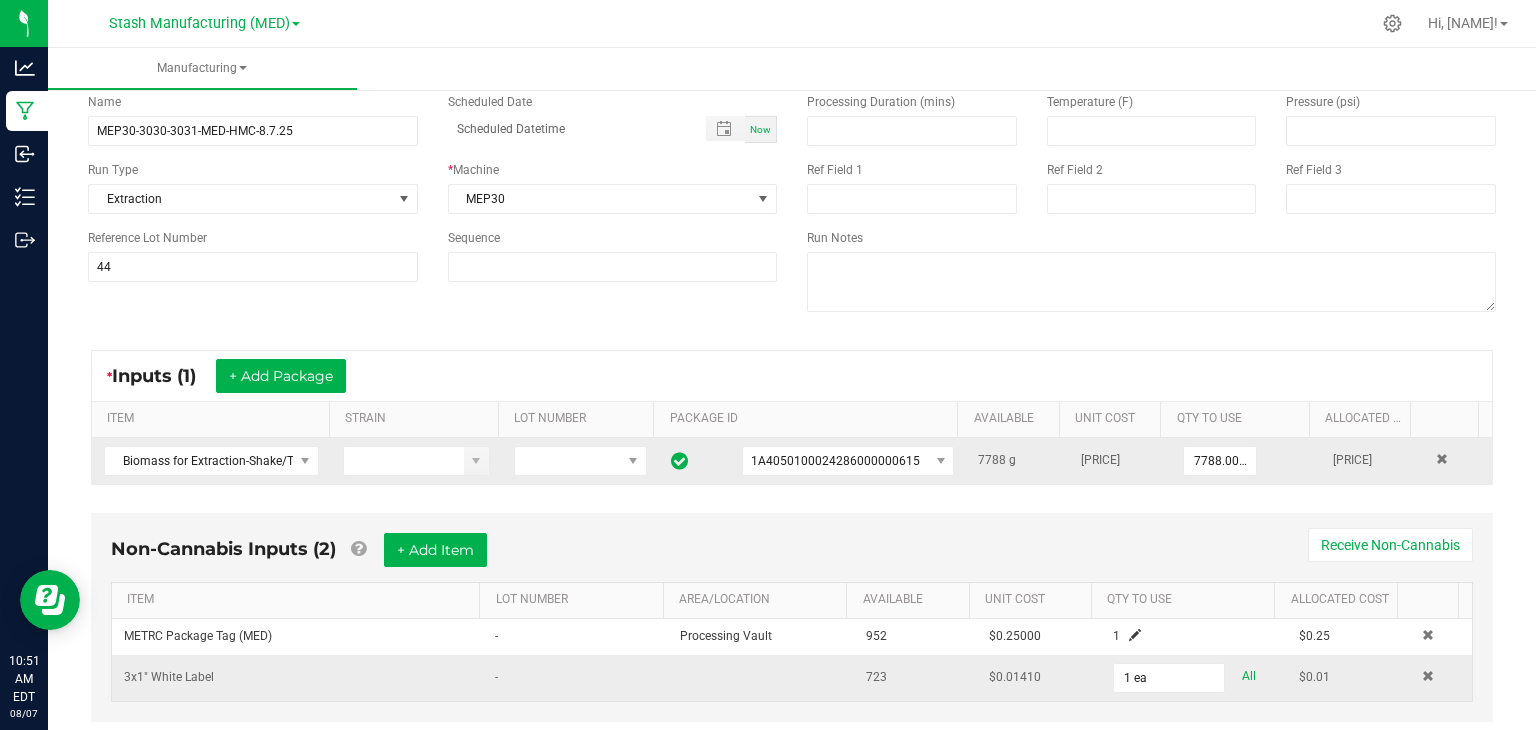 scroll, scrollTop: 0, scrollLeft: 0, axis: both 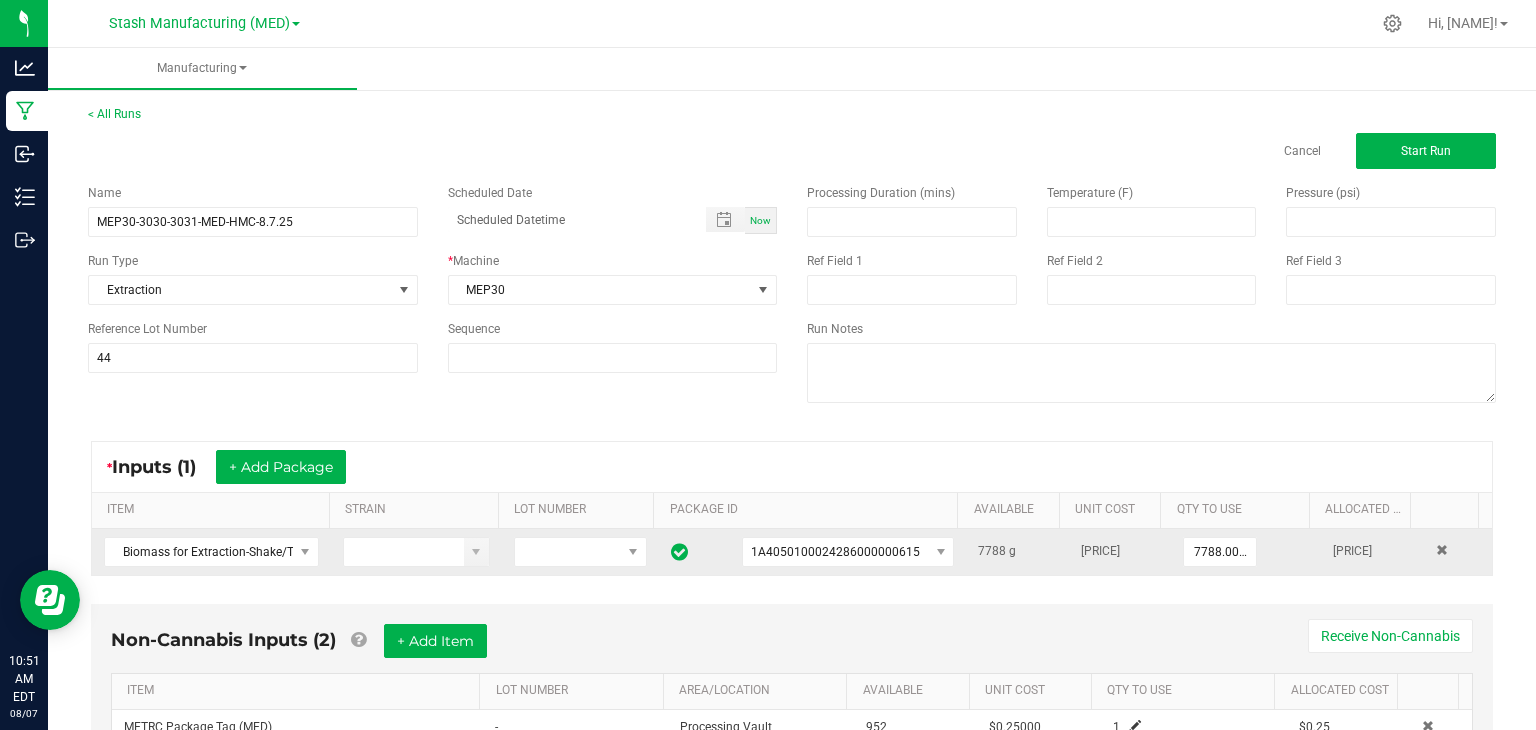 click on "Now" at bounding box center [760, 220] 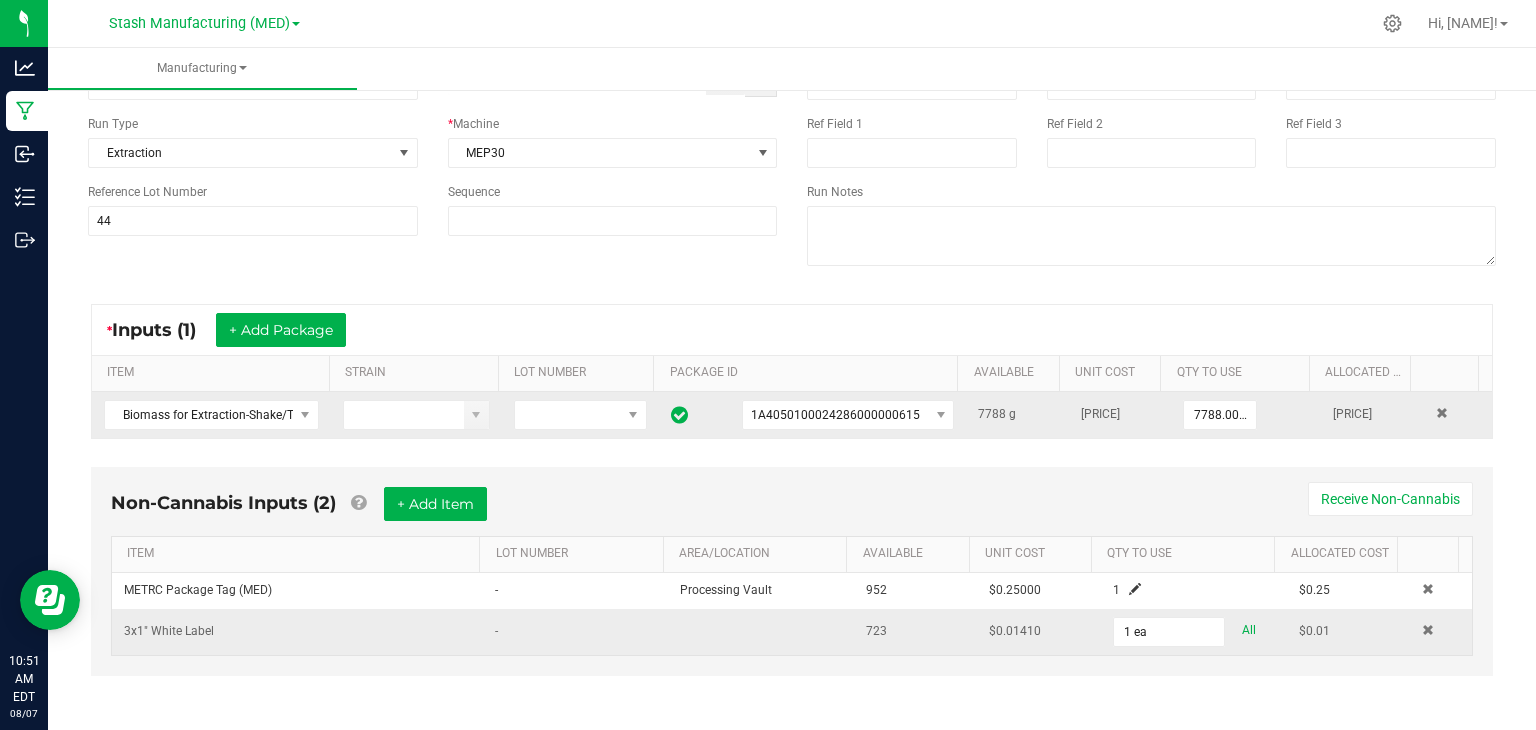 scroll, scrollTop: 0, scrollLeft: 0, axis: both 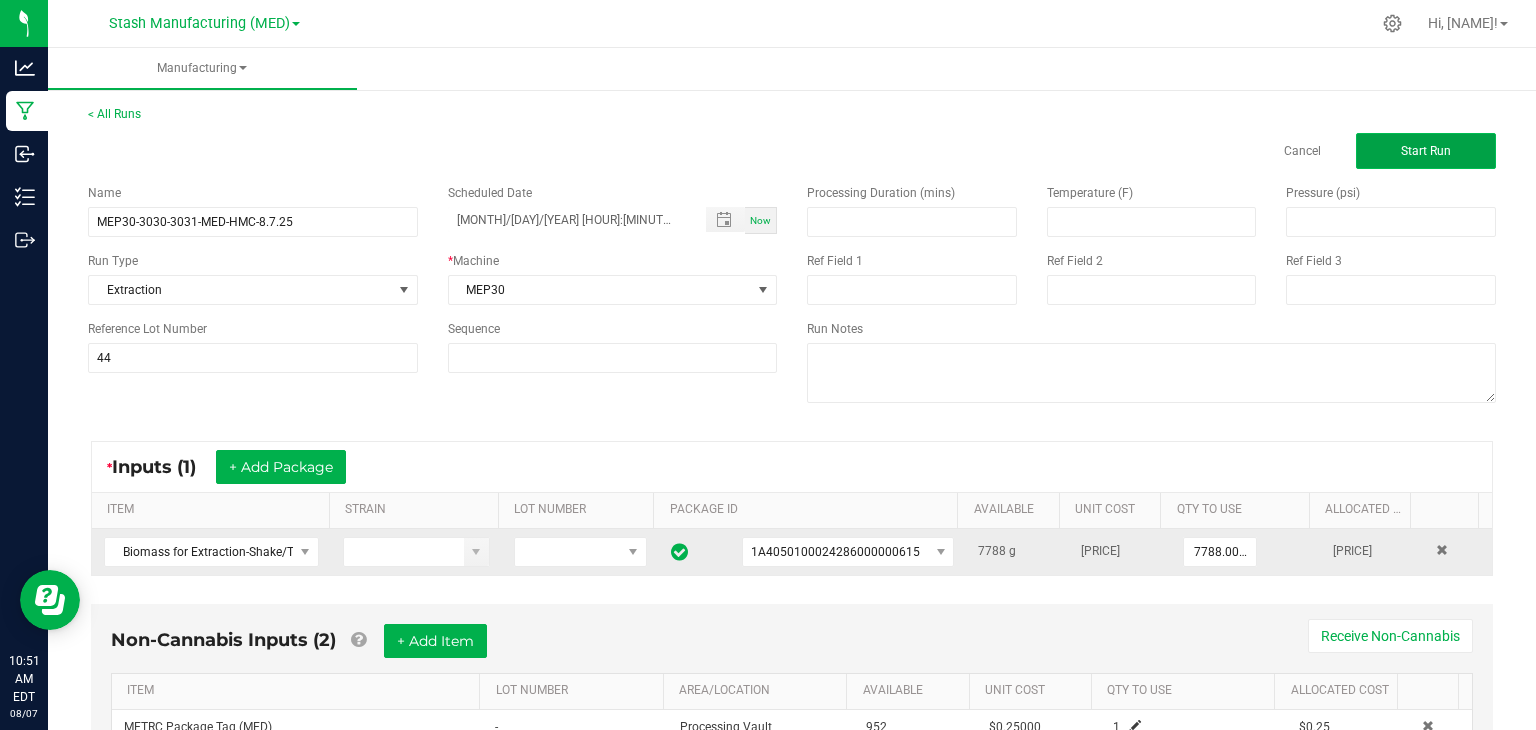 click on "Start Run" 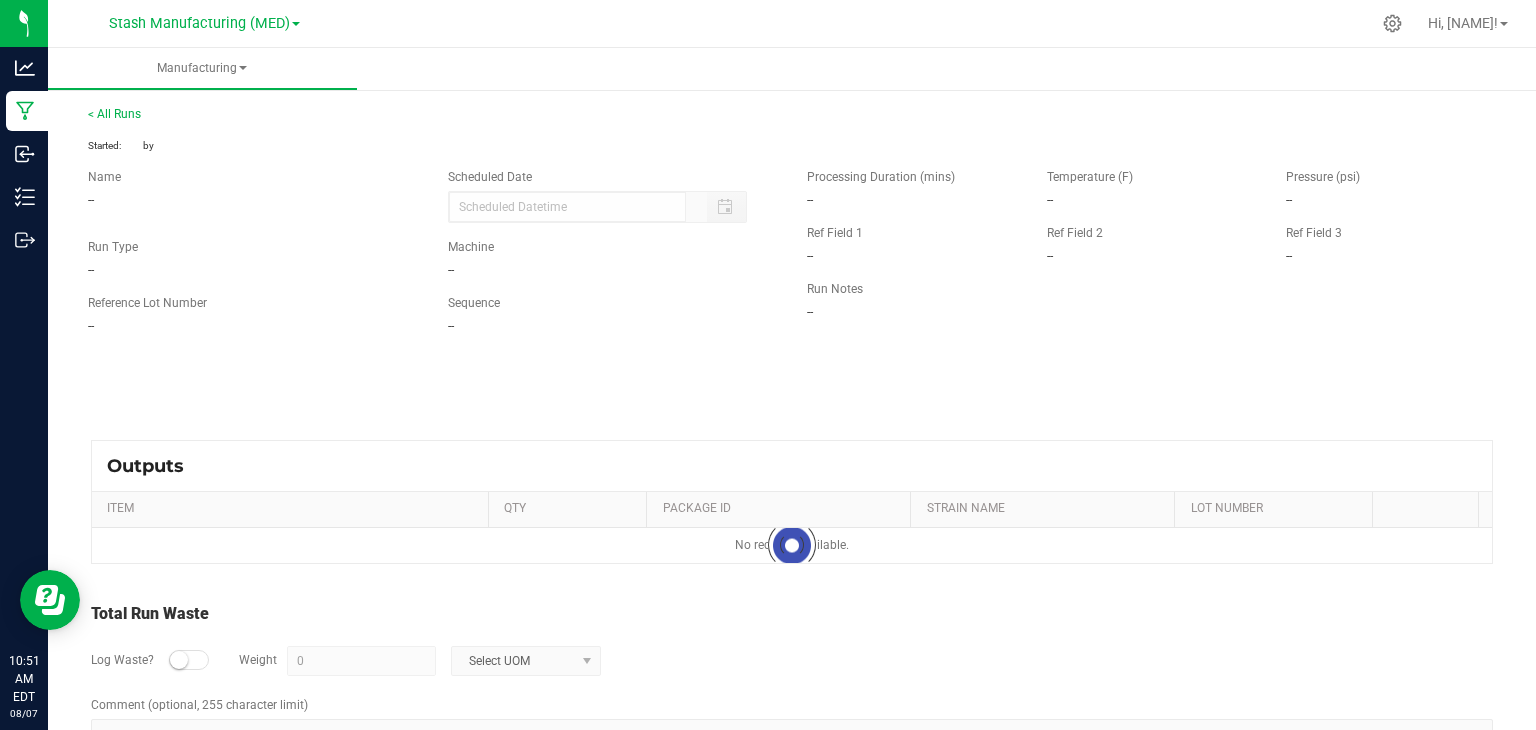 type on "[MONTH]/[DAY]/[YEAR] [HOUR]:[MINUTE] [AM/PM]" 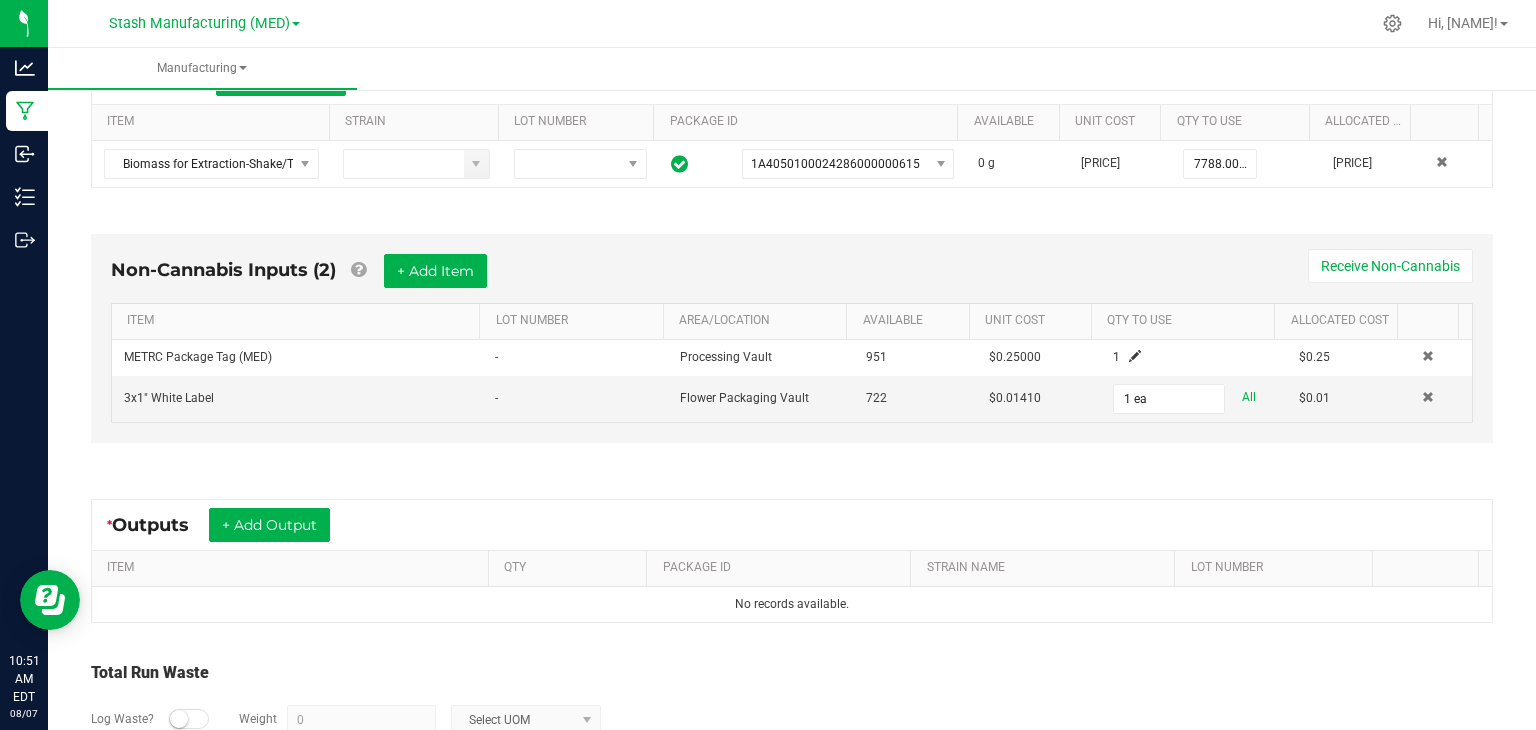 scroll, scrollTop: 479, scrollLeft: 0, axis: vertical 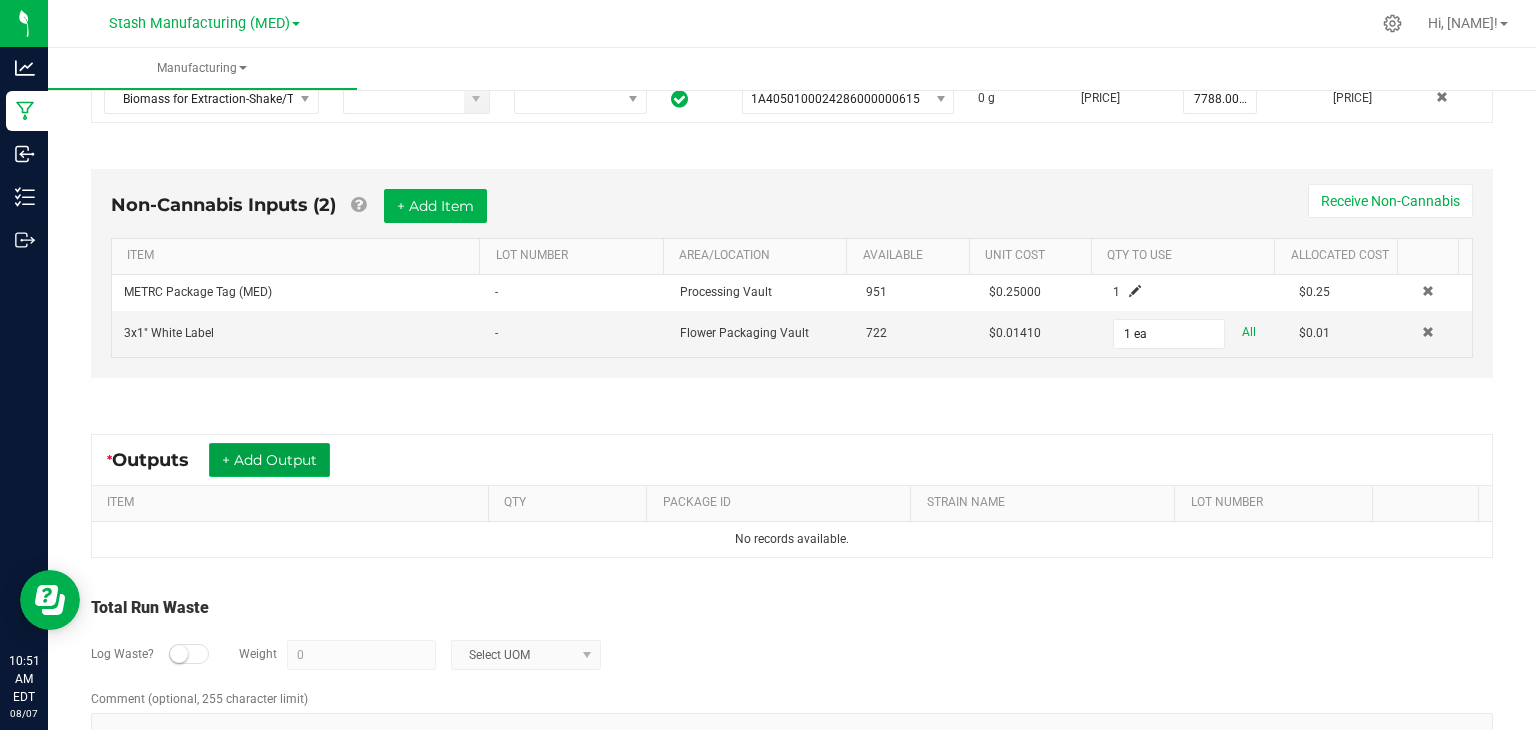 click on "+ Add Output" at bounding box center (269, 460) 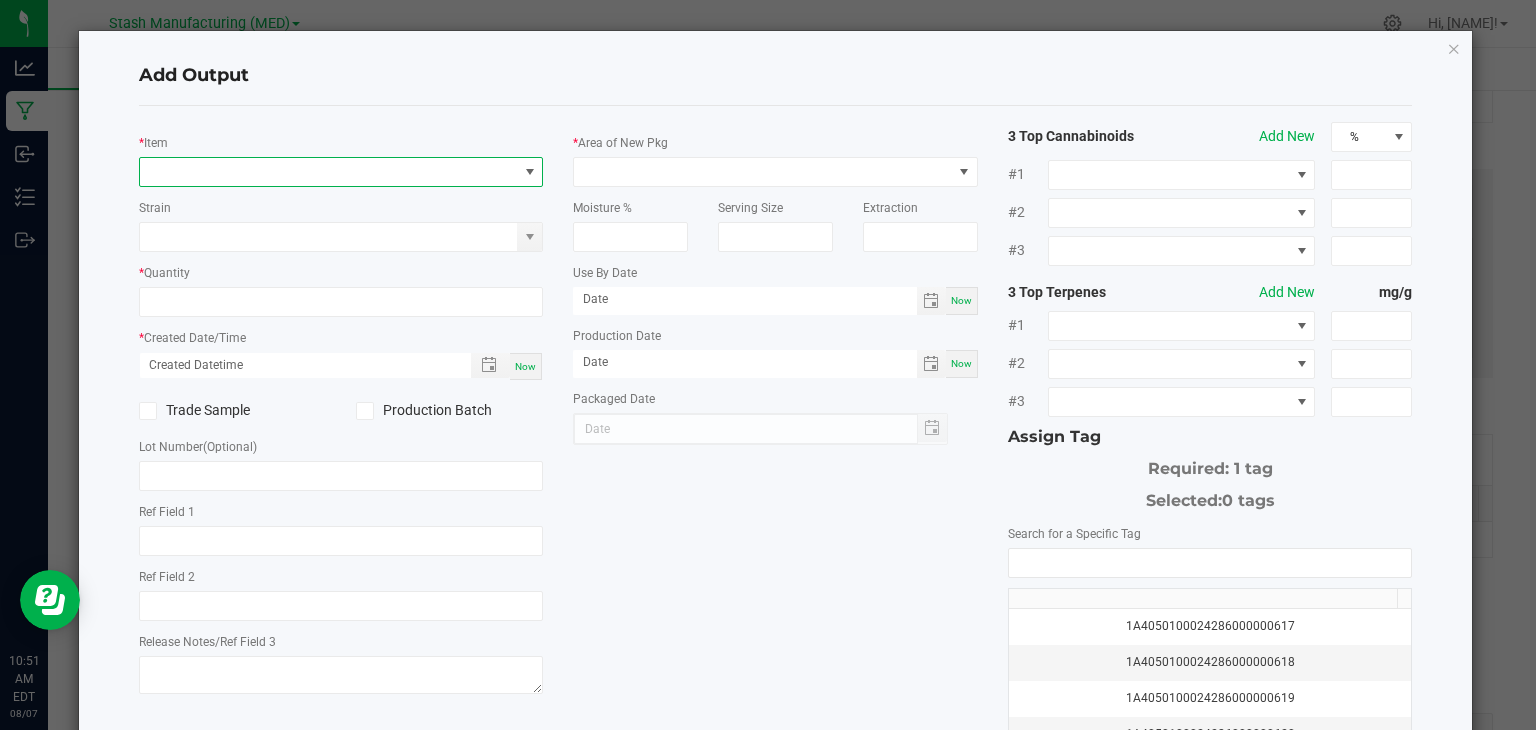 click at bounding box center (329, 172) 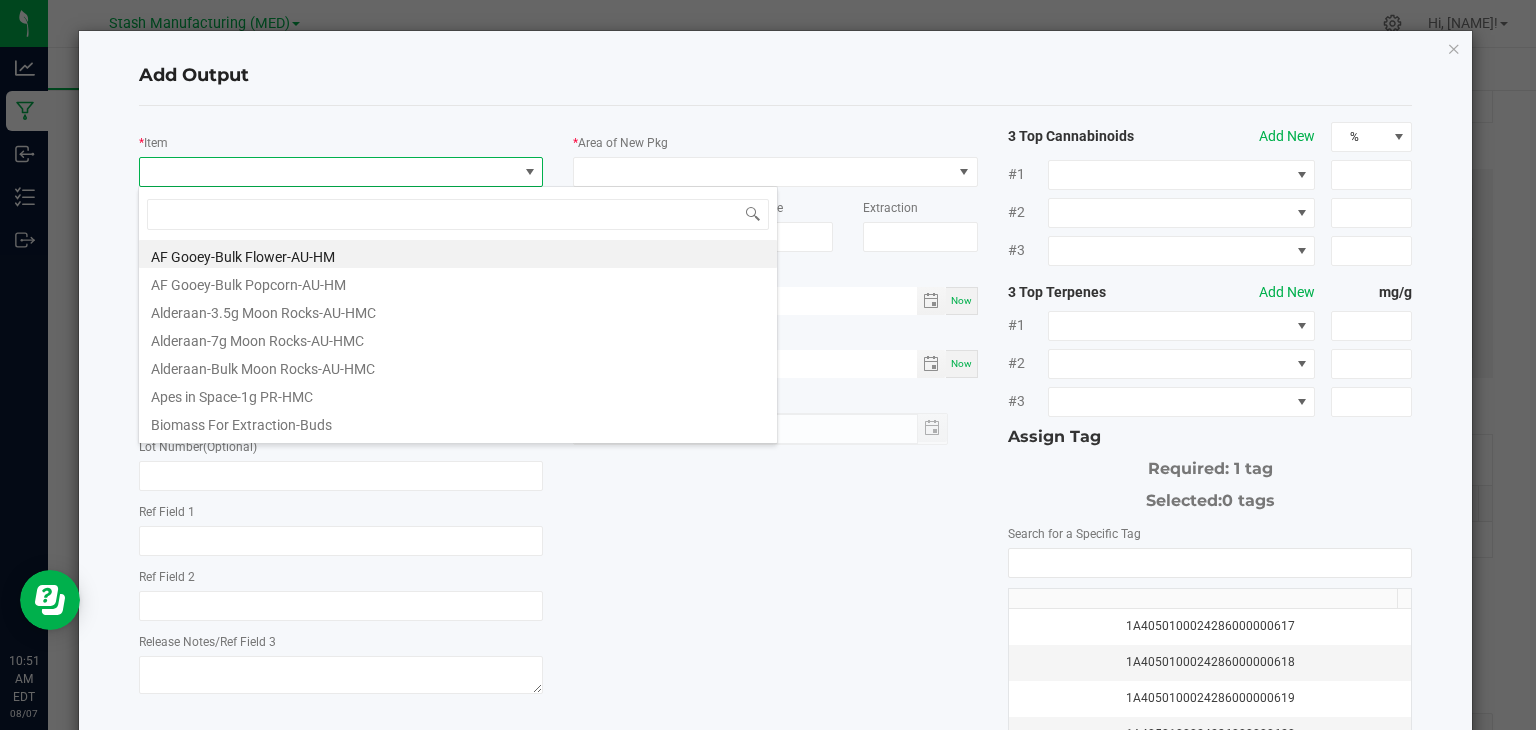 scroll, scrollTop: 99970, scrollLeft: 99600, axis: both 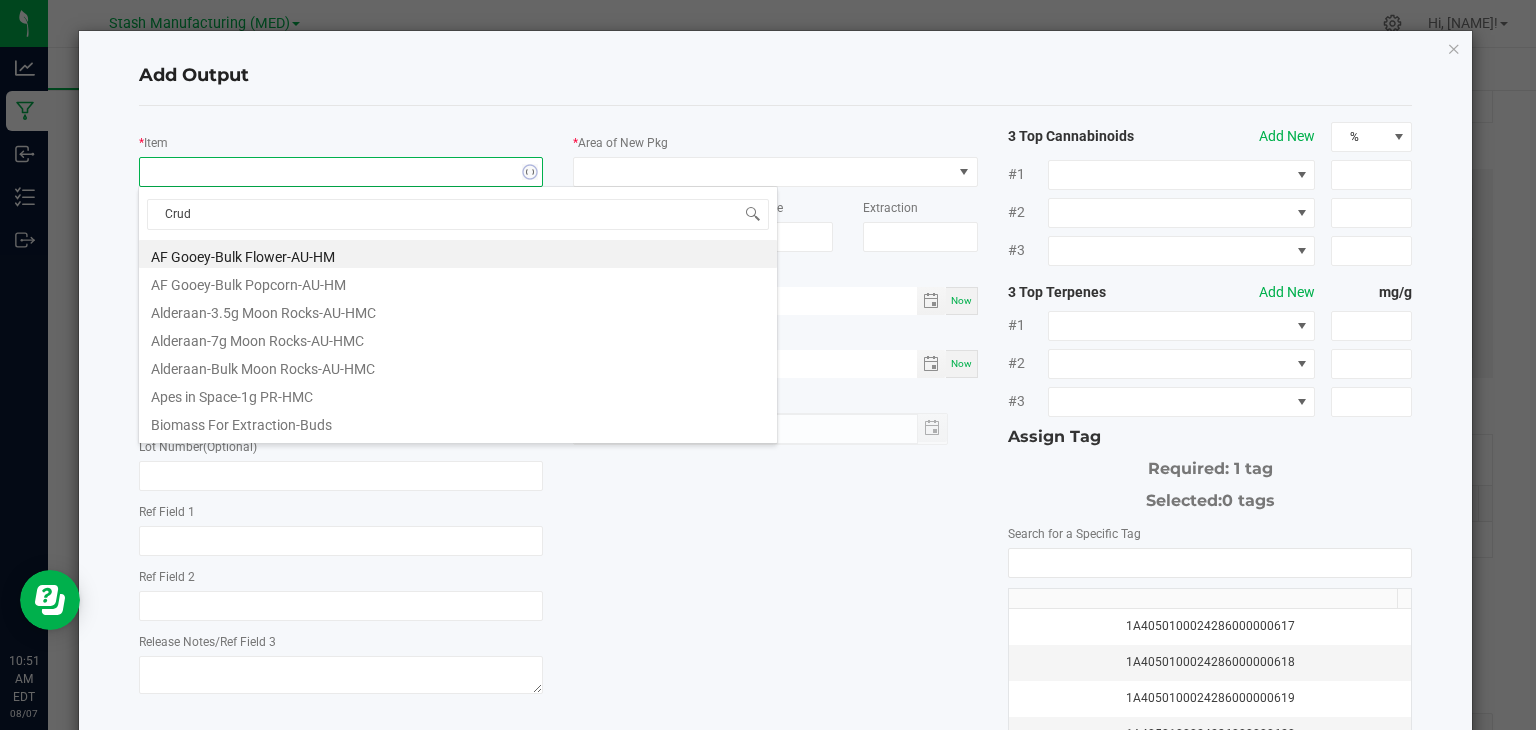 type on "Crude" 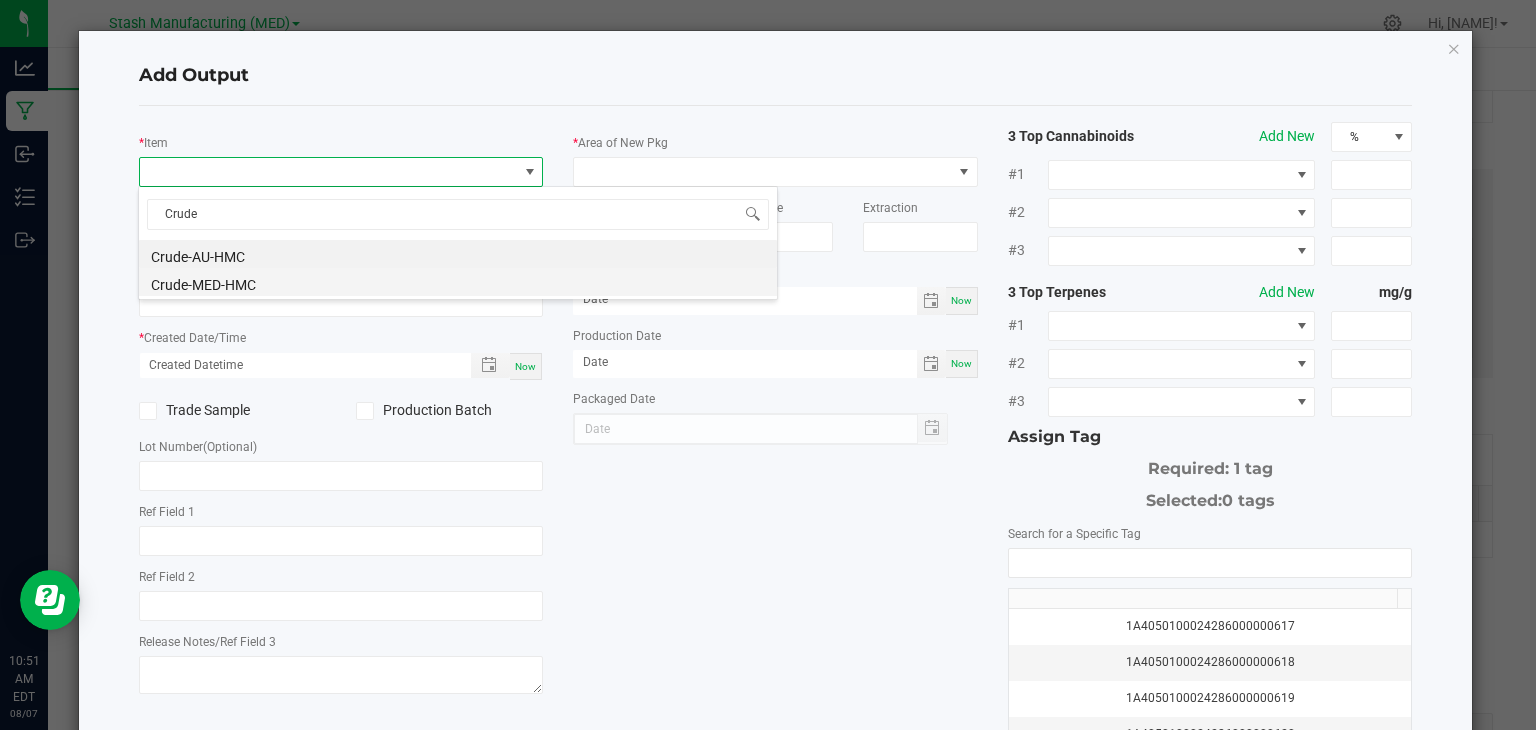 click on "Crude-MED-HMC" at bounding box center [458, 282] 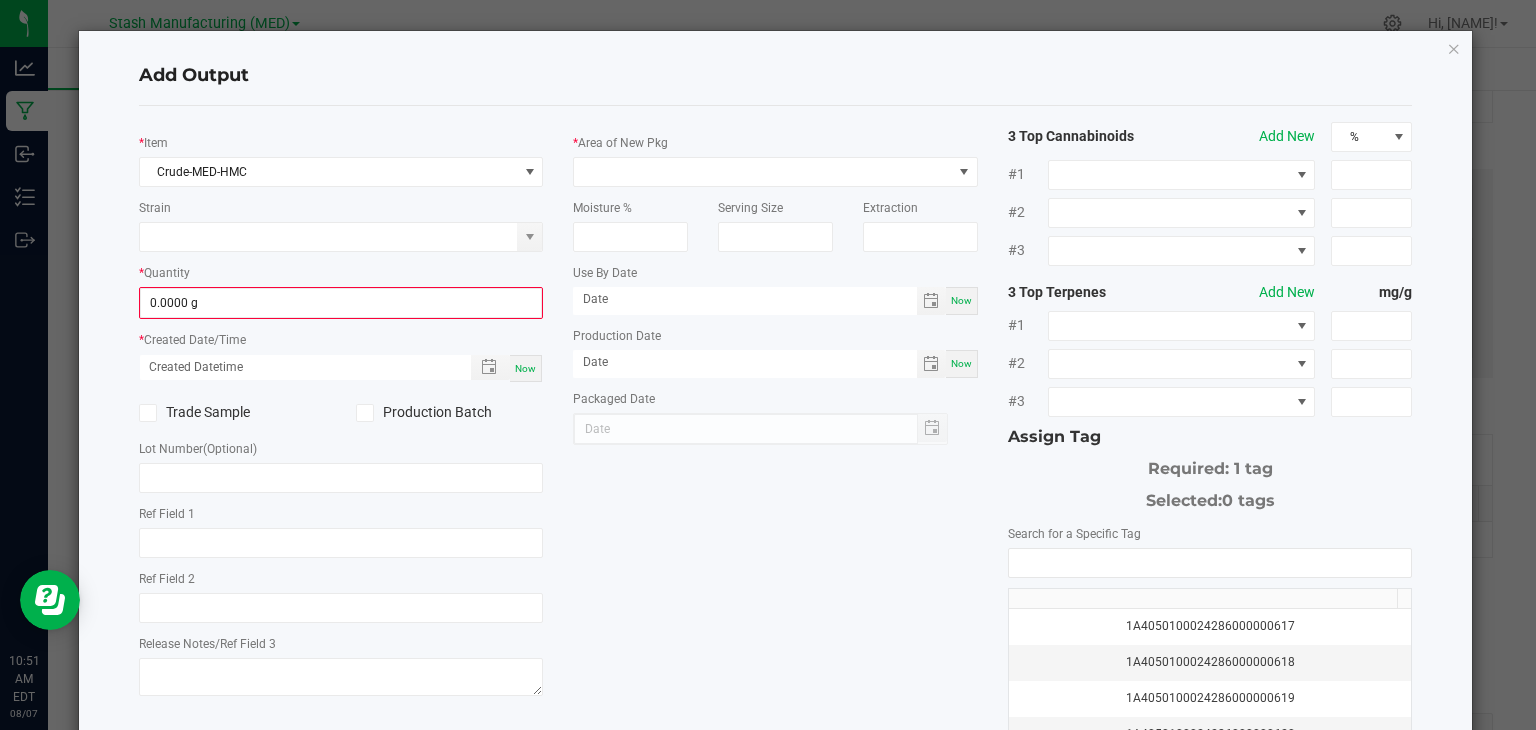click on "*   Item  Crude-MED-HMC  Strain   *   Quantity  [NUMBER] g  *   Created Date/Time  Now  Trade Sample   Production Batch   Lot Number  (Optional)     Ref Field 1   Ref Field 2   Release Notes/Ref Field 3   *   Area of New Pkg   Moisture %   Serving Size   Extraction   Use By Date  Now  Production Date  Now  Packaged Date  3 Top Cannabinoids  Add New  % #1 #2 #3 3 Top Terpenes  Add New  mg/g #1 #2 #3 Assign Tag  Required: 1 tag   Selected:   0 tags   Search for a Specific Tag" 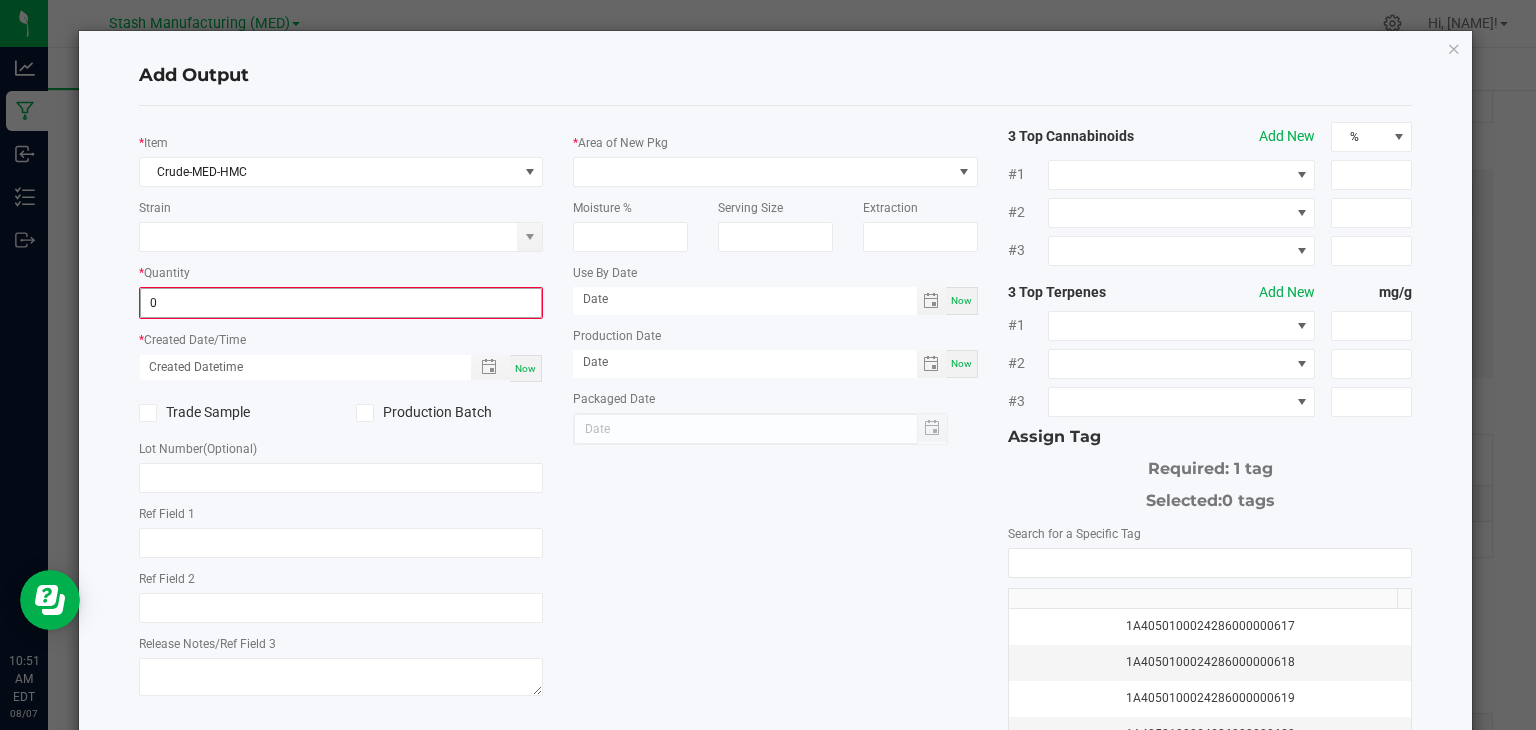 click on "0" at bounding box center [341, 303] 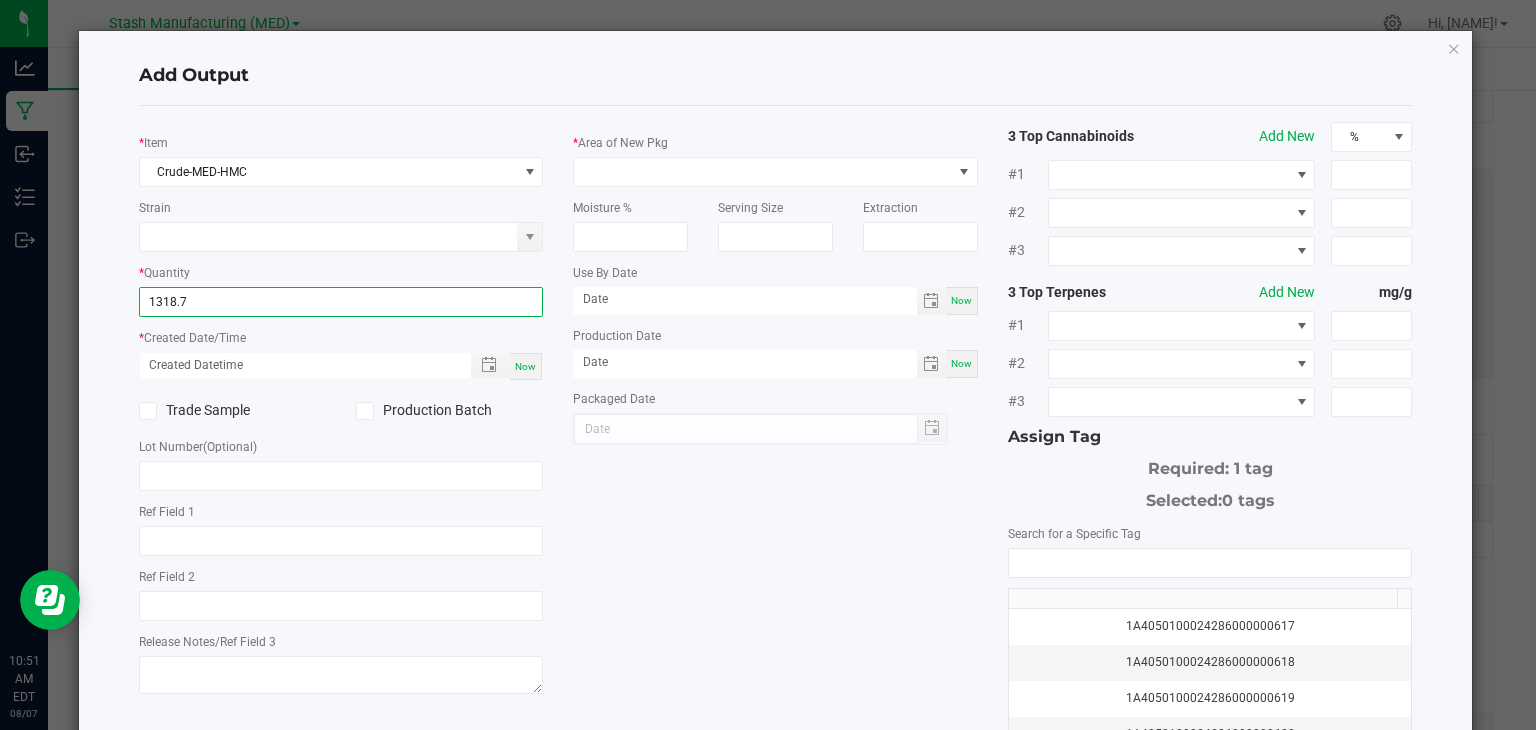 type on "1318.7000 g" 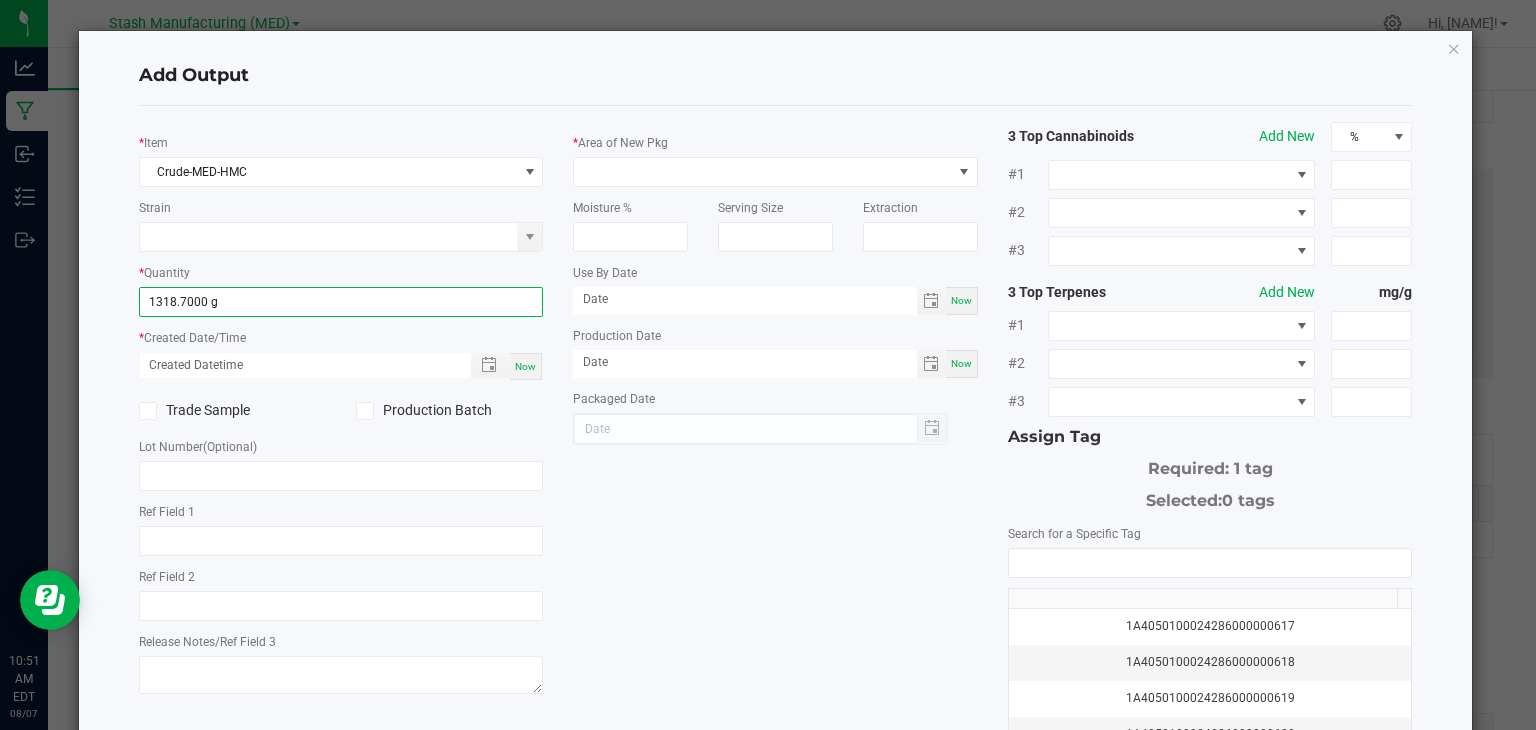 click 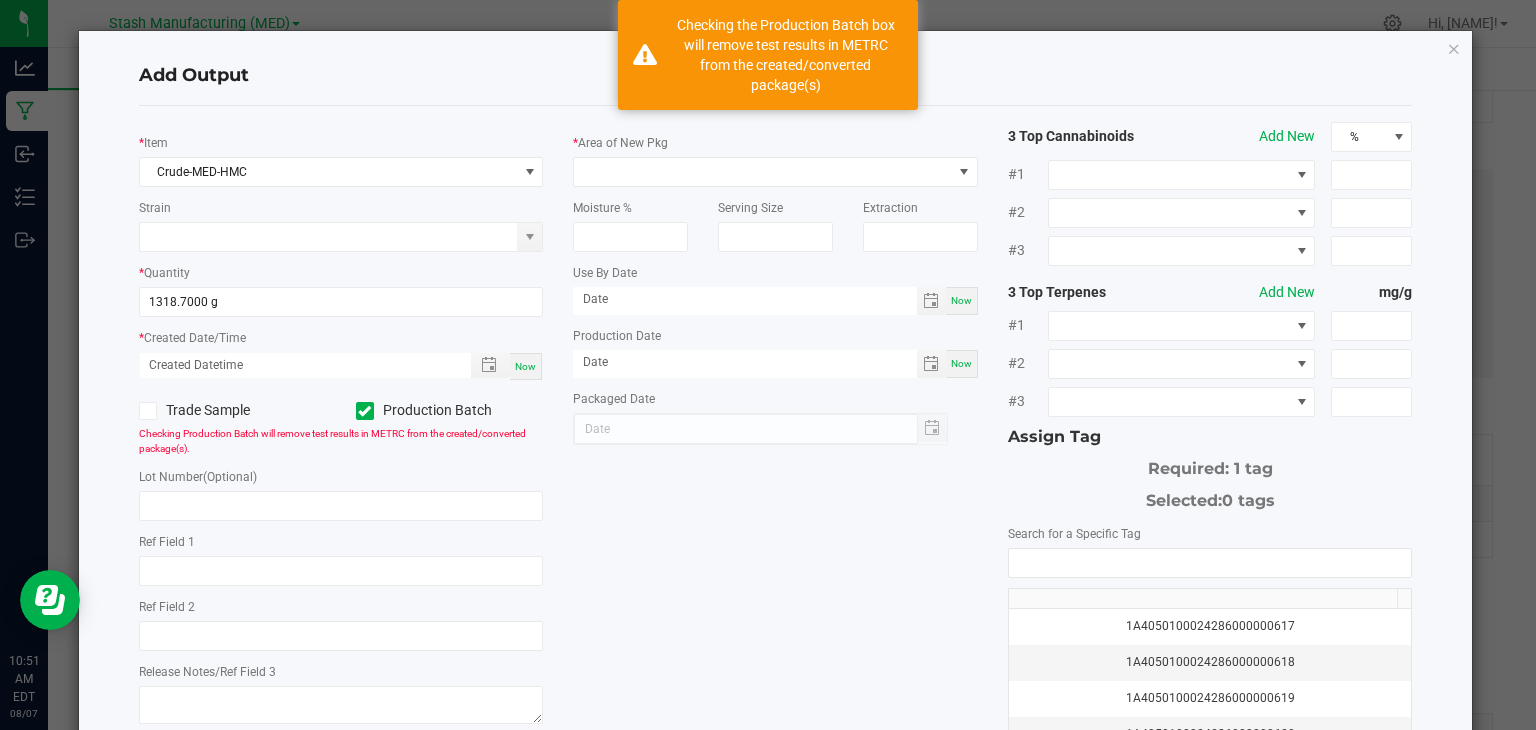 click on "Now" at bounding box center (525, 366) 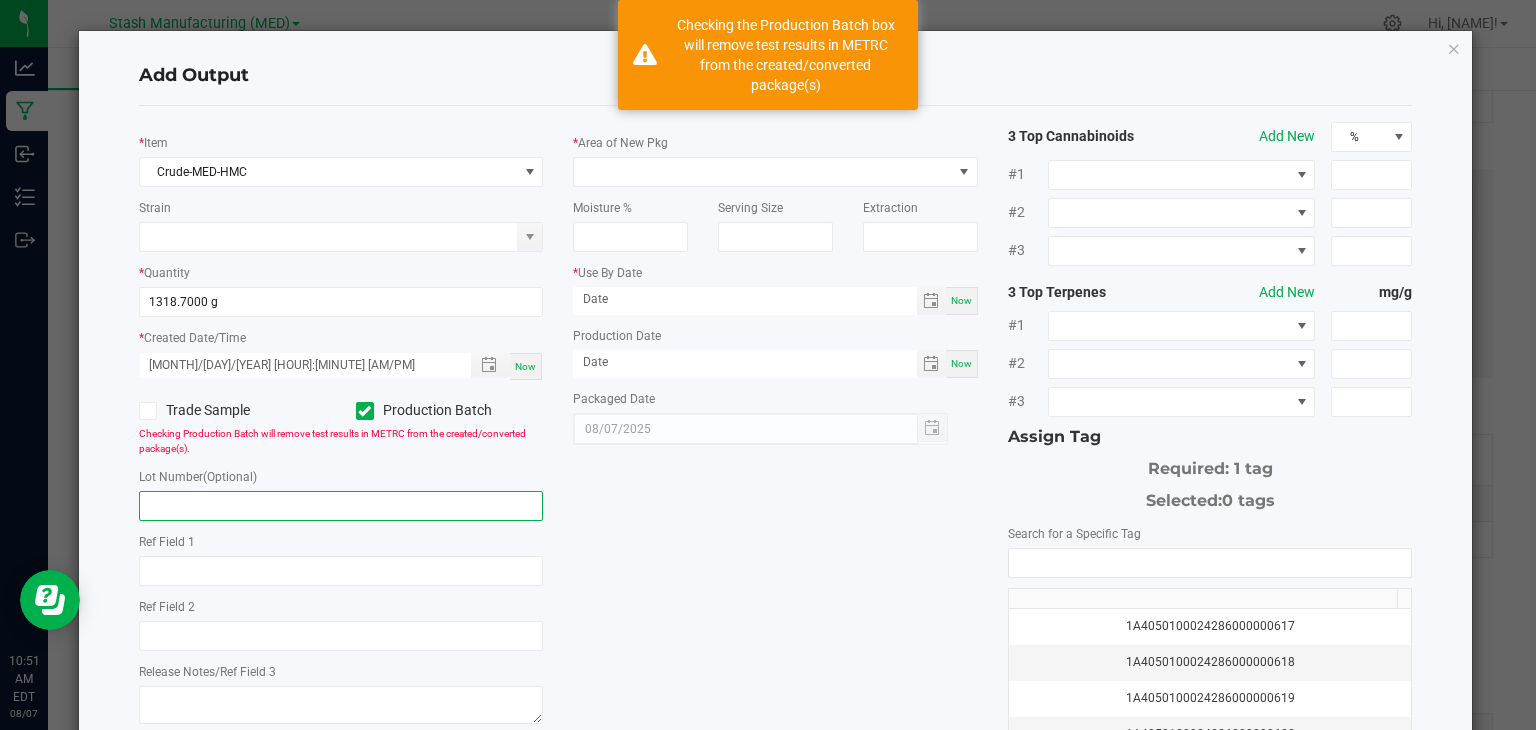 click 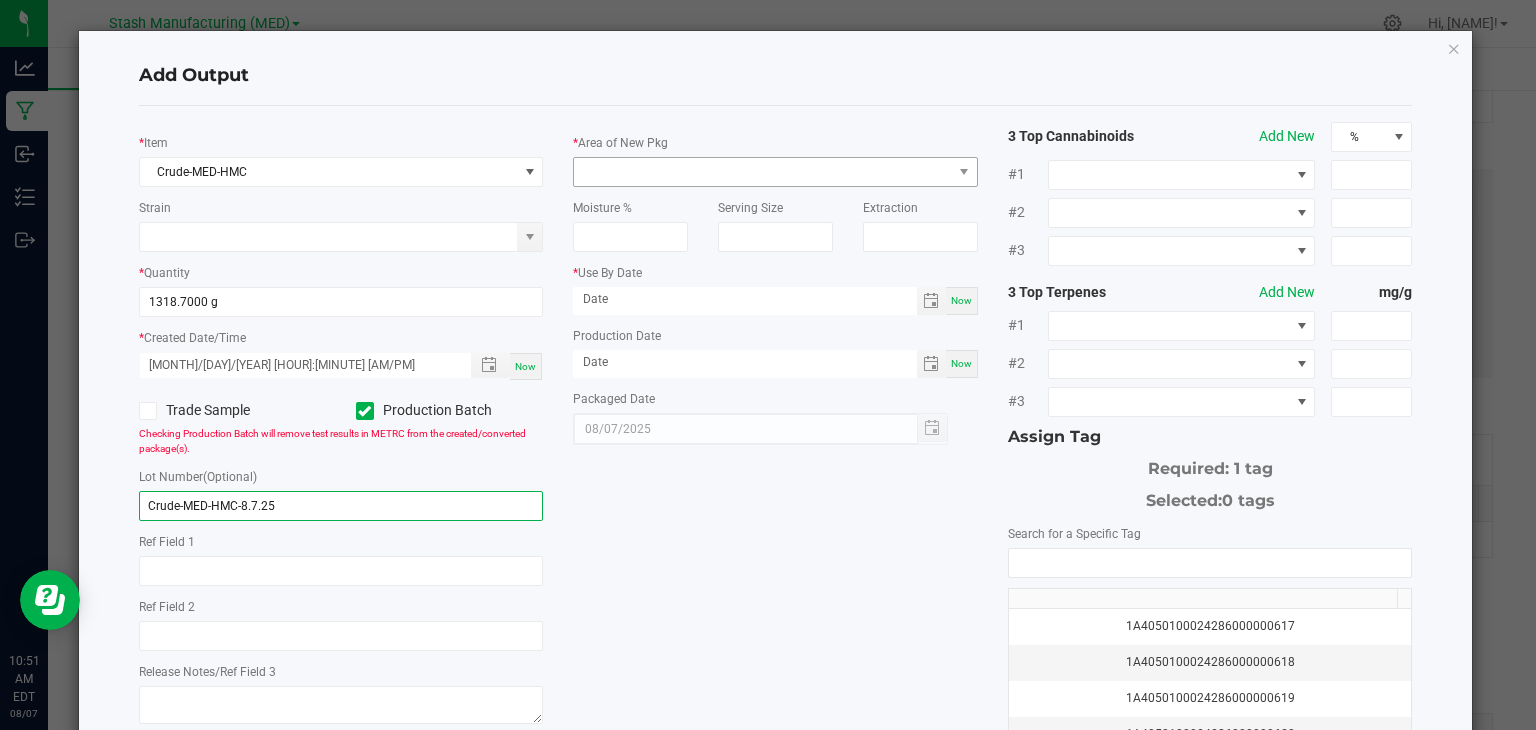 type on "Crude-MED-HMC-8.7.25" 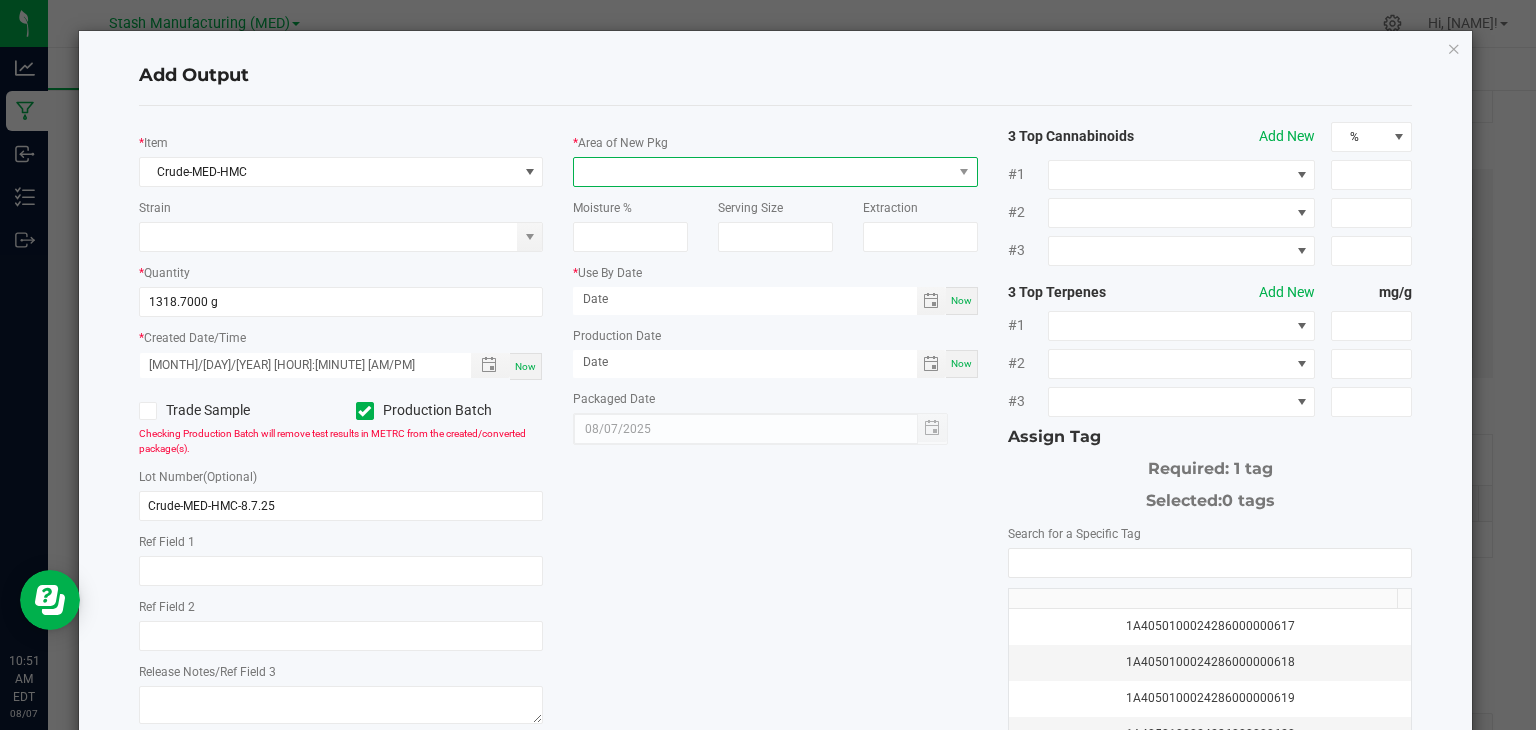 click at bounding box center (763, 172) 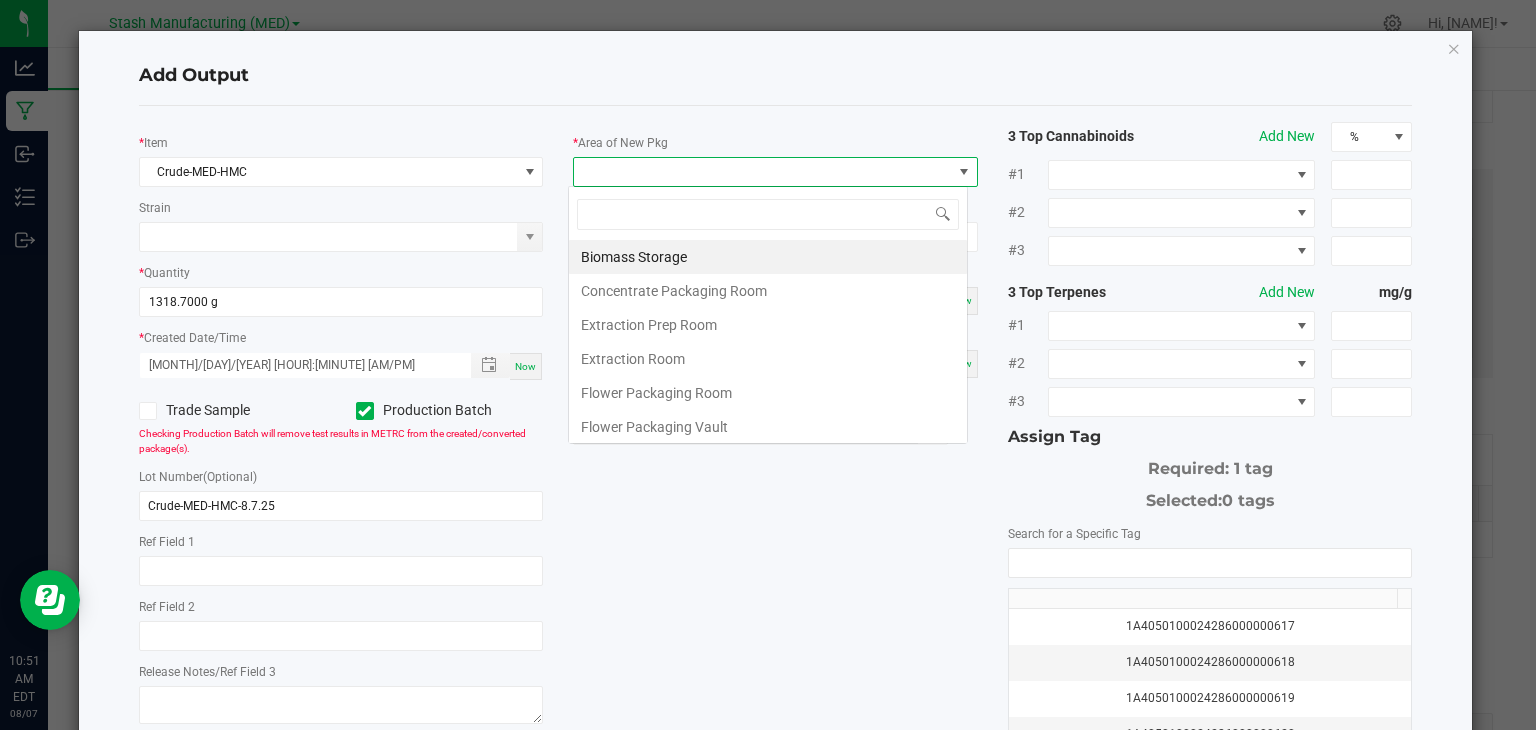 scroll, scrollTop: 99970, scrollLeft: 99600, axis: both 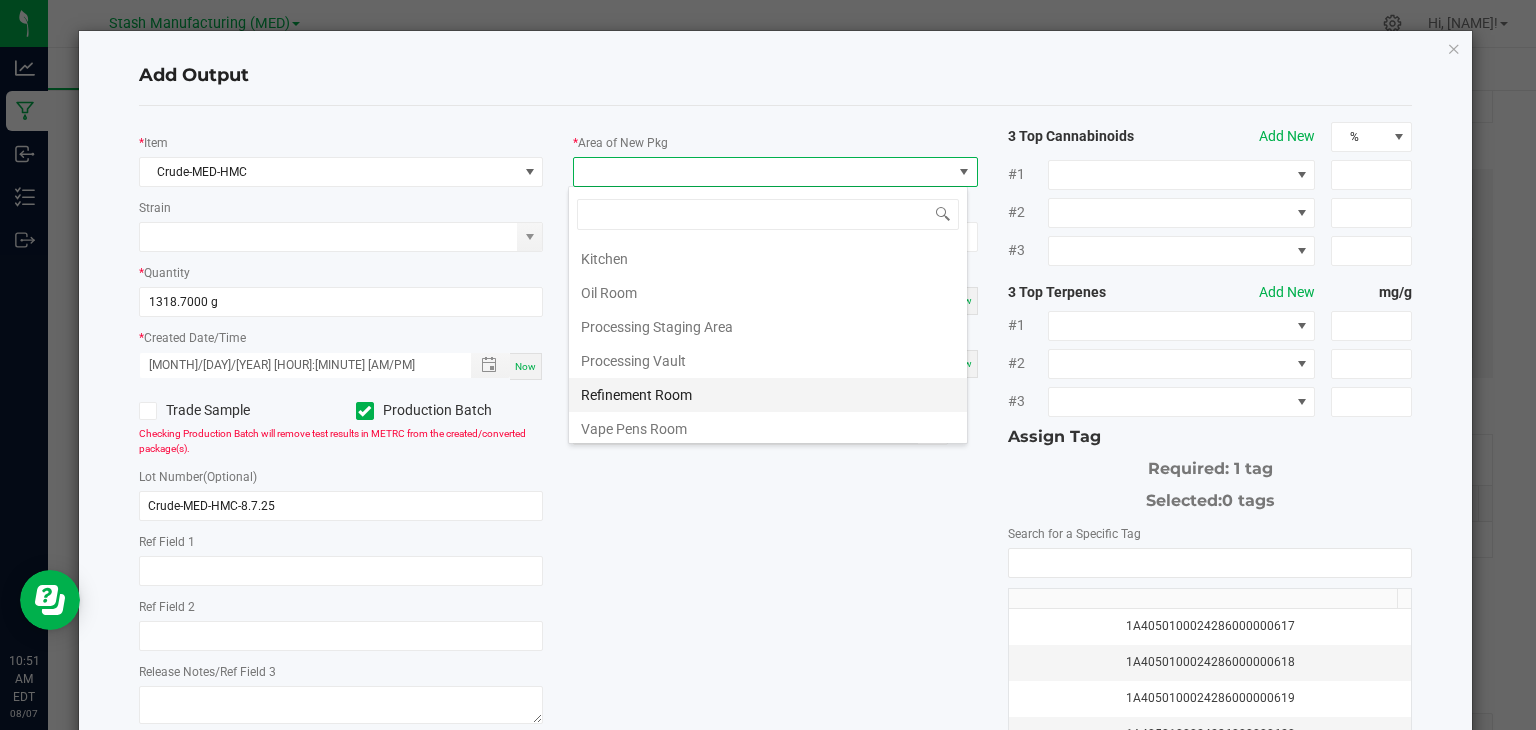 click on "Refinement Room" at bounding box center [768, 395] 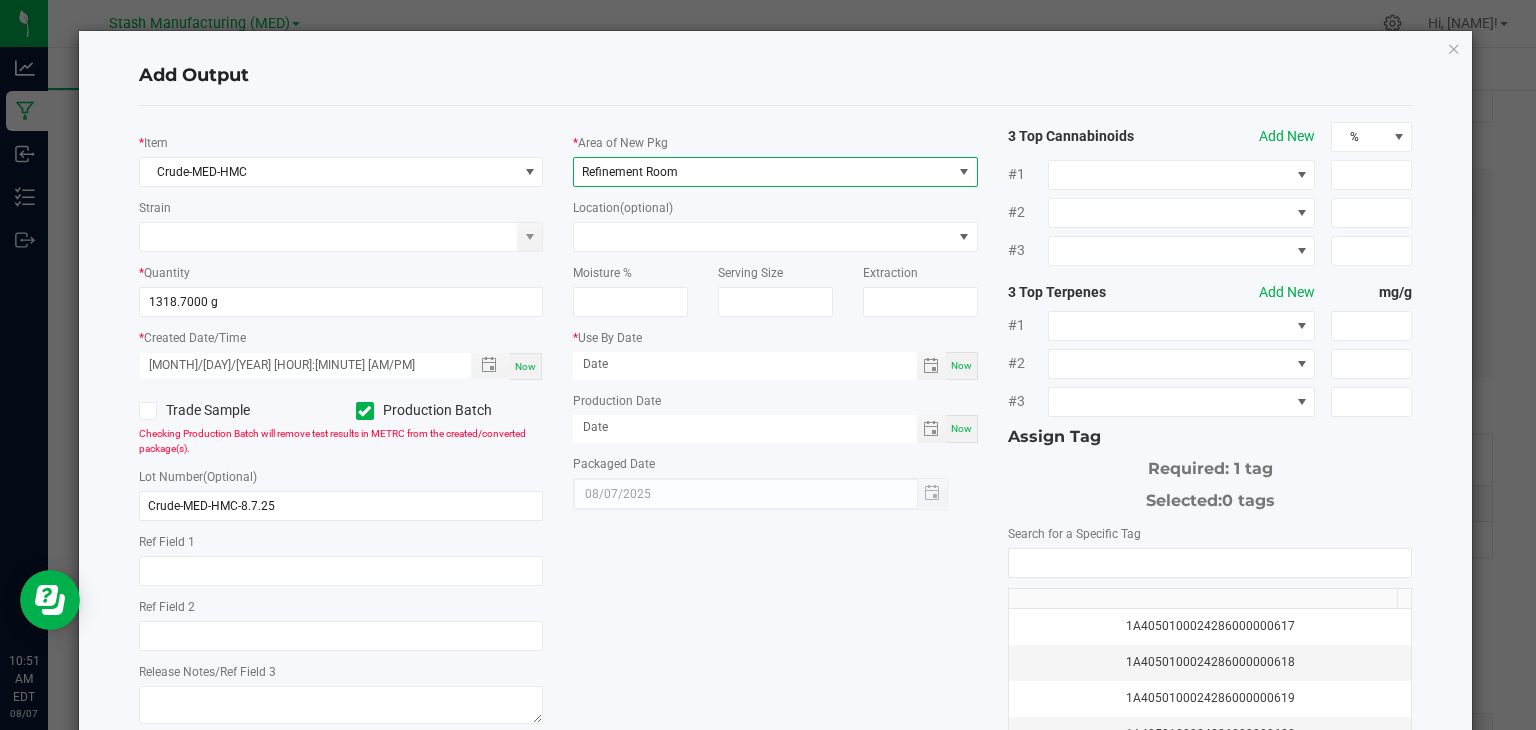 click on "Now" at bounding box center (961, 365) 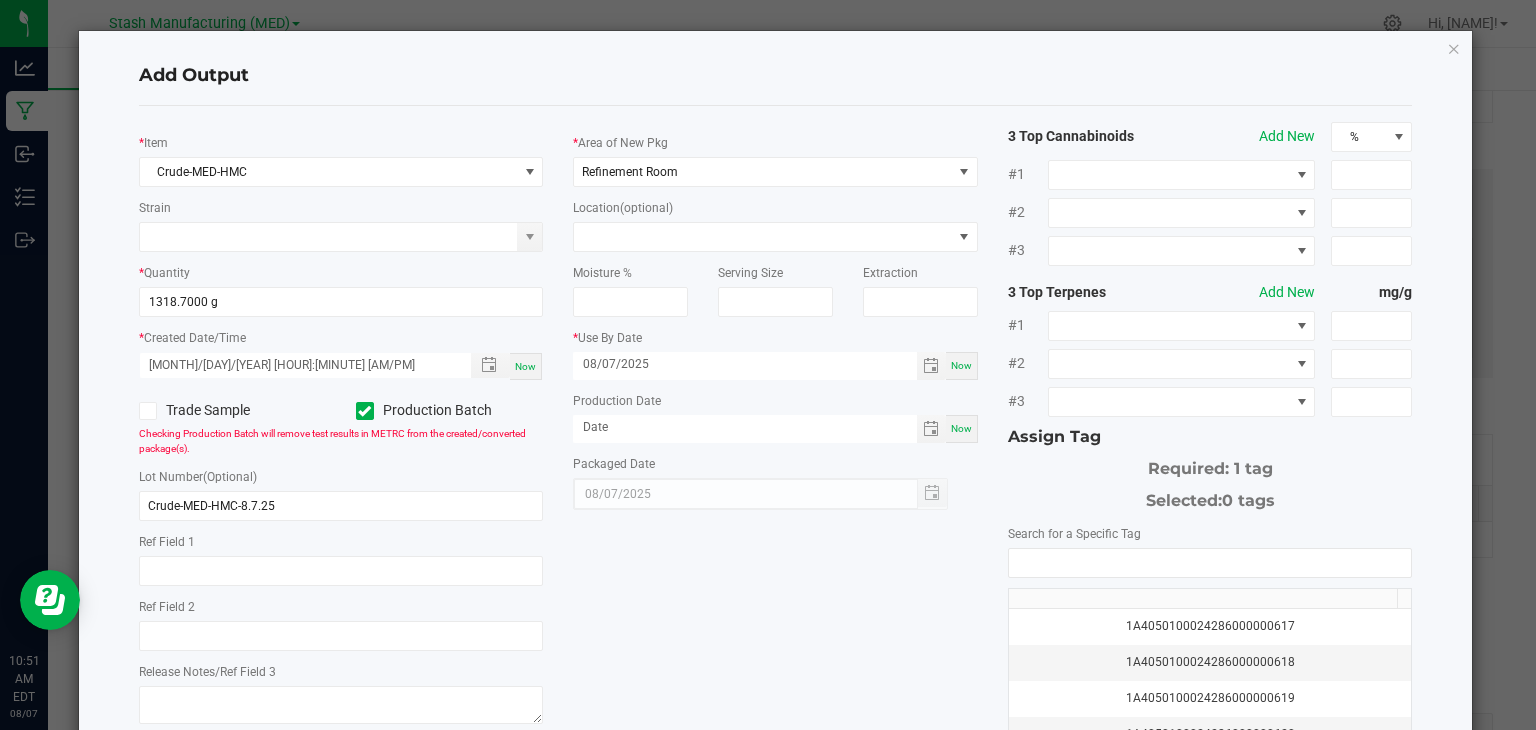 click on "Now" at bounding box center (961, 428) 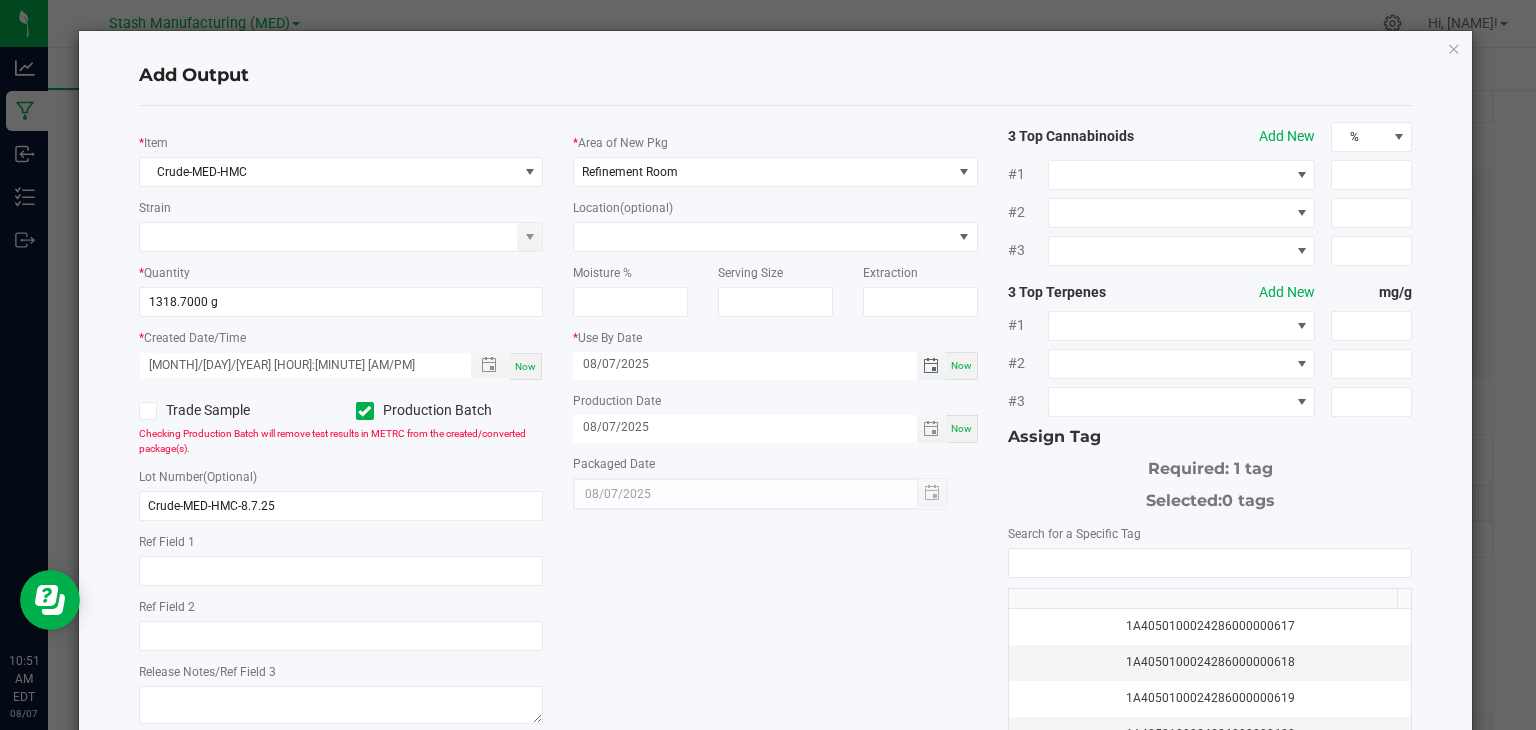 click on "08/07/2025" at bounding box center (745, 364) 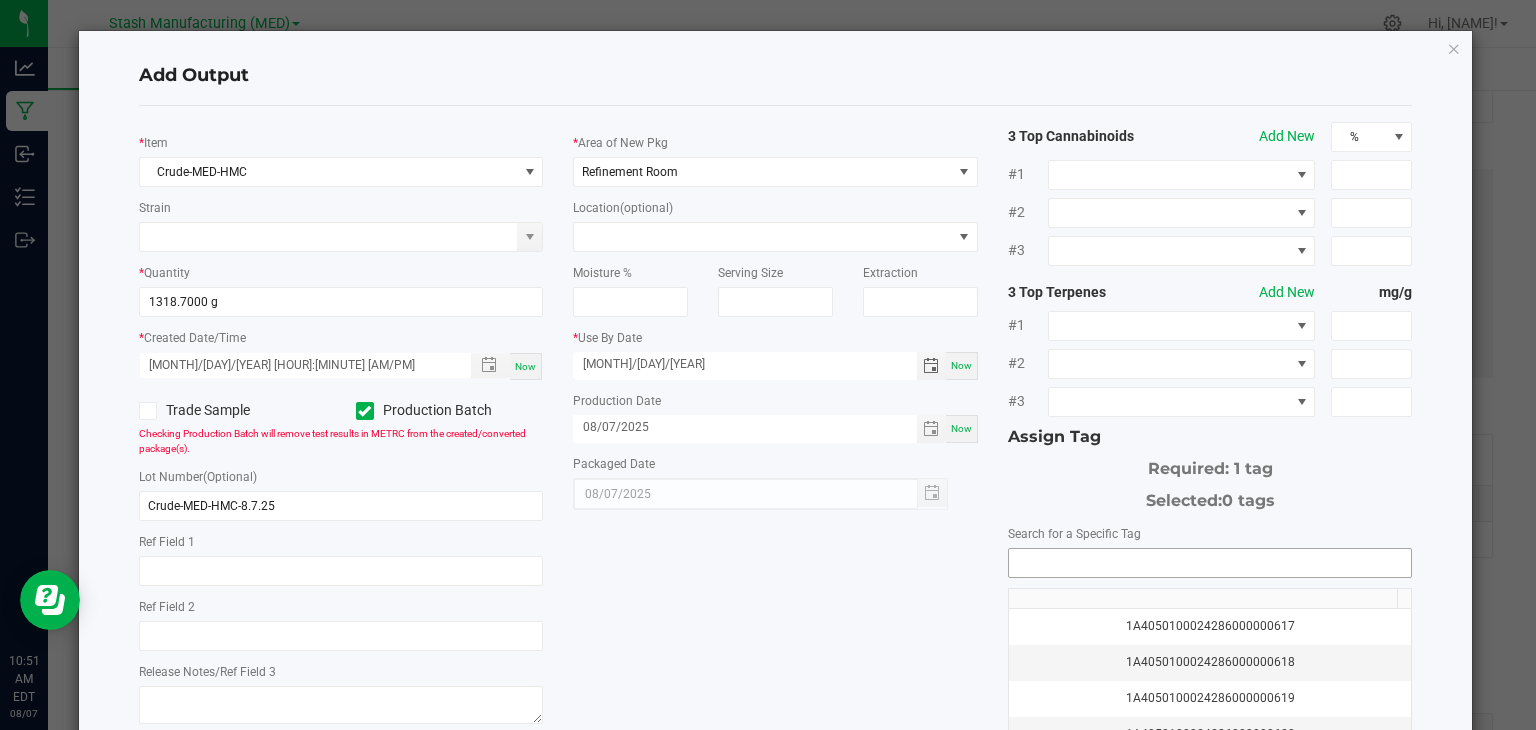 type on "[MONTH]/[DAY]/[YEAR]" 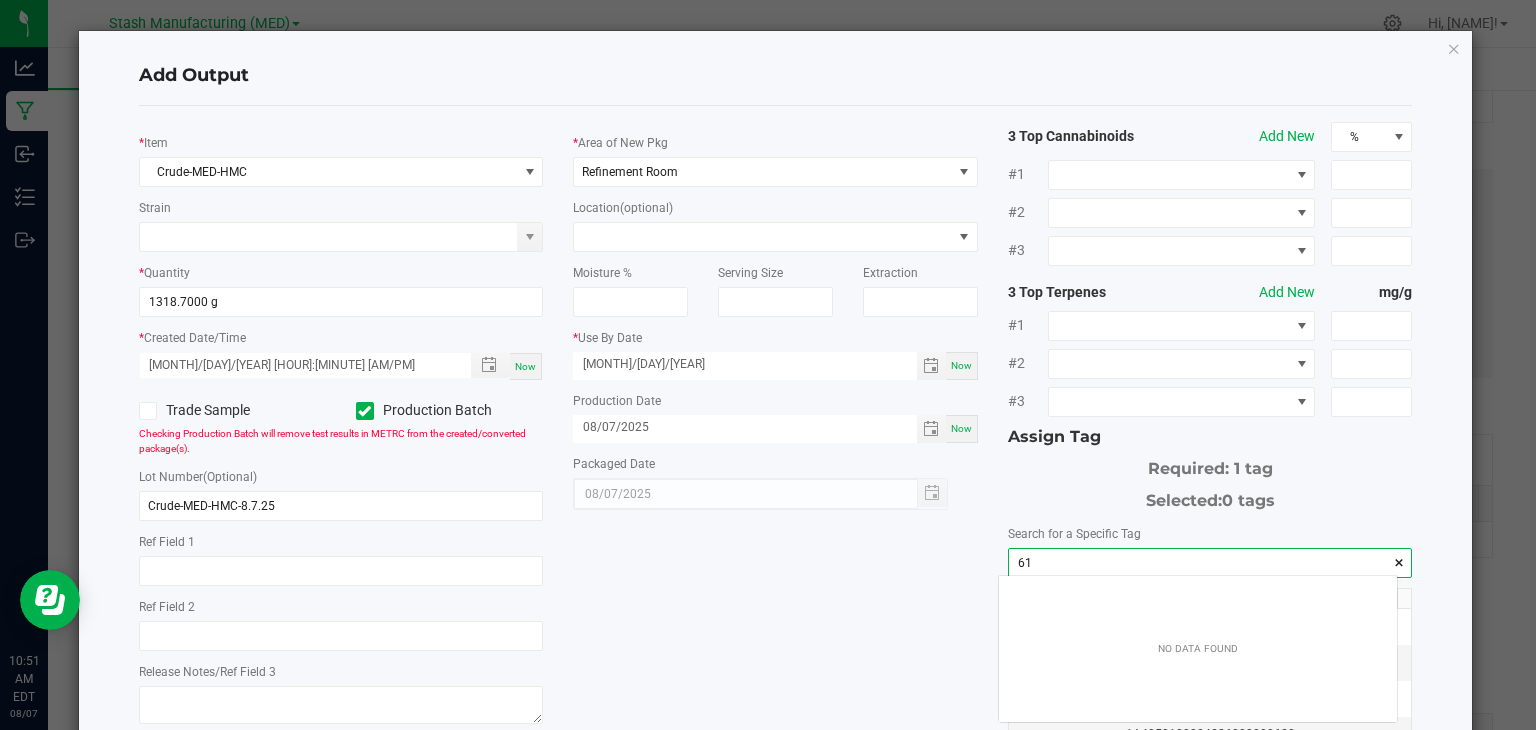 scroll, scrollTop: 99972, scrollLeft: 99601, axis: both 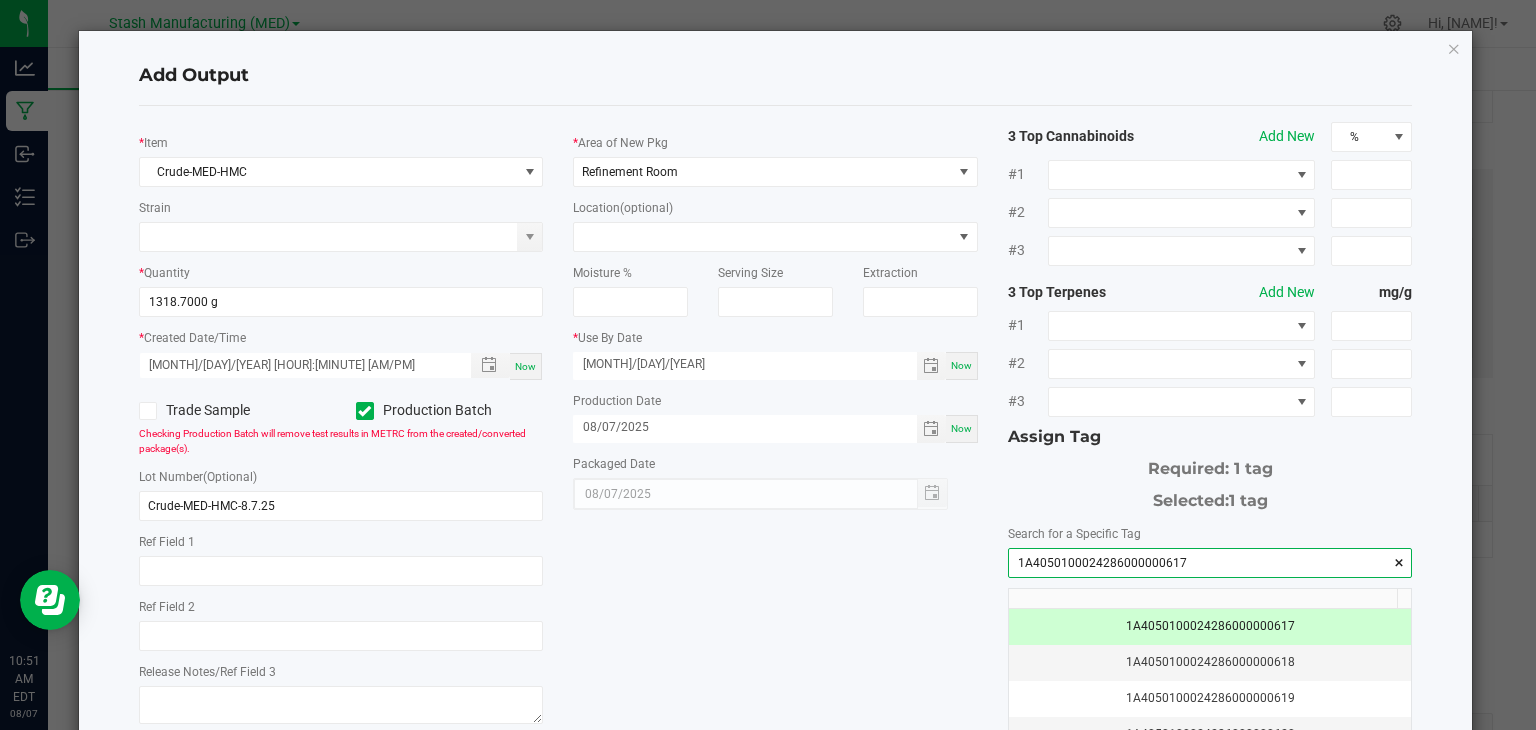 type on "1A4050100024286000000617" 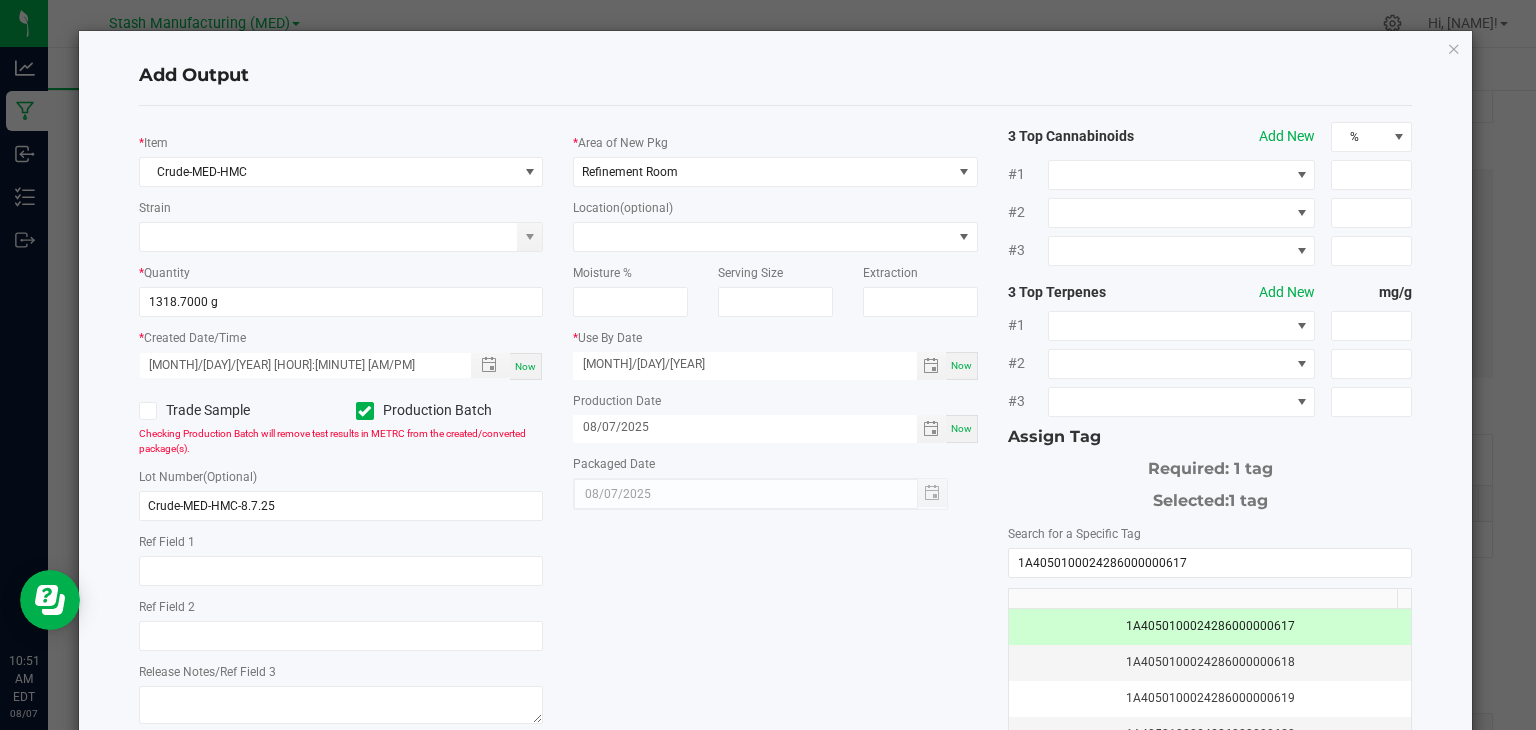 click on "*   Item  Crude-MED-HMC  Strain   *   Quantity  [NUMBER] g  *   Created Date/Time  [MONTH]/[DAY]/[YEAR] [HOUR]:[MINUTE] [AM/PM] Now  Trade Sample   Production Batch   Checking Production Batch will remove test results in METRC from the created/converted package(s).   Lot Number  (Optional) Crude-MED-HMC-8.7.25     Ref Field 1   Ref Field 2   Release Notes/Ref Field 3   *   Area of New Pkg  Refinement Room  Location  (optional)  Moisture %   Serving Size   Extraction   *   Use By Date  [MONTH]/[DAY]/[YEAR] Now  Production Date  [MONTH]/[DAY]/[YEAR] Now  Packaged Date  [MONTH]/[DAY]/[YEAR] 3 Top Cannabinoids  Add New  % #1 #2 #3 3 Top Terpenes  Add New  mg/g #1 #2 #3 Assign Tag  Required: 1 tag   Selected:   1 tag   Search for a Specific Tag  [ID]  [ID]   [ID]   [ID]   [ID]   [ID]   [ID]   [ID]   [ID]   [ID]   [ID]   [ID]" 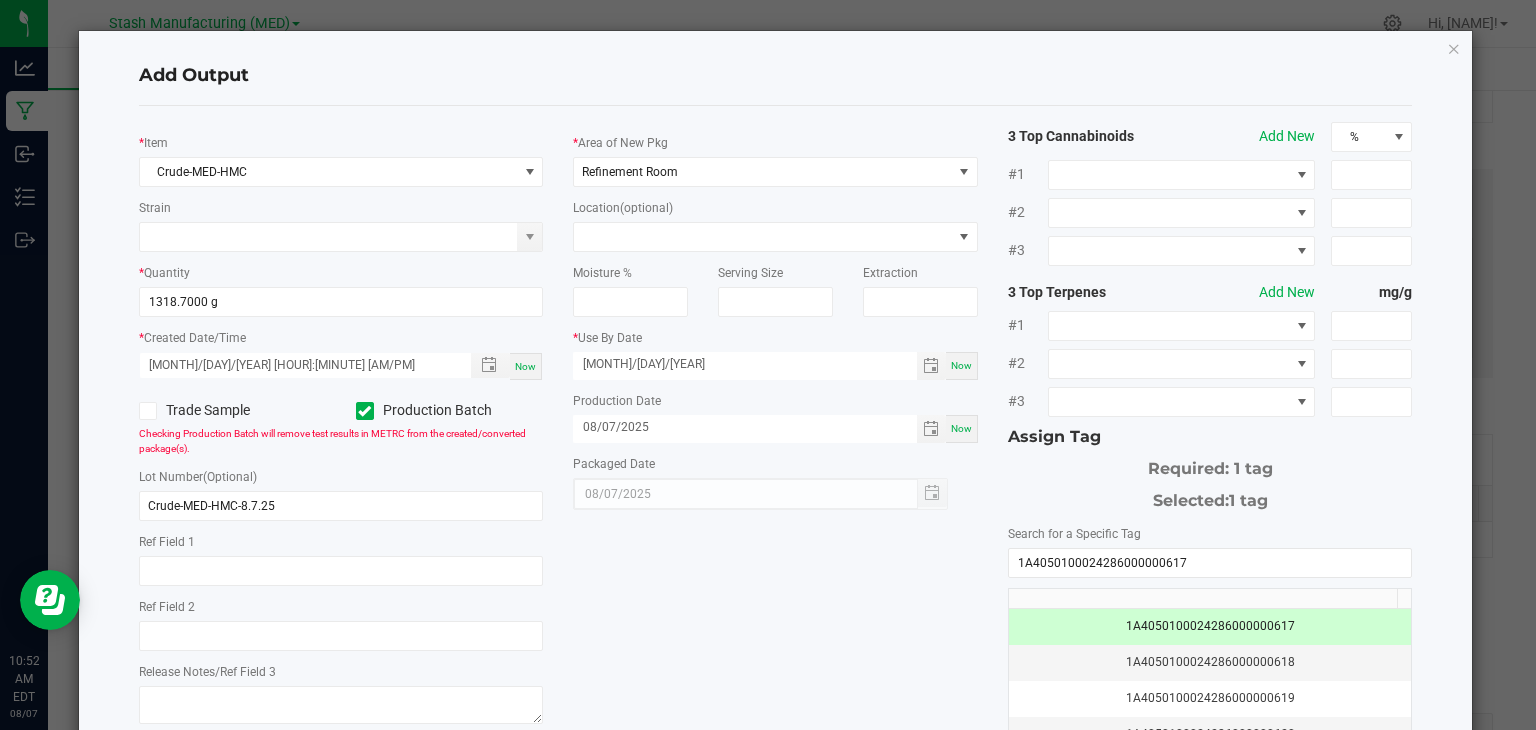 scroll, scrollTop: 221, scrollLeft: 0, axis: vertical 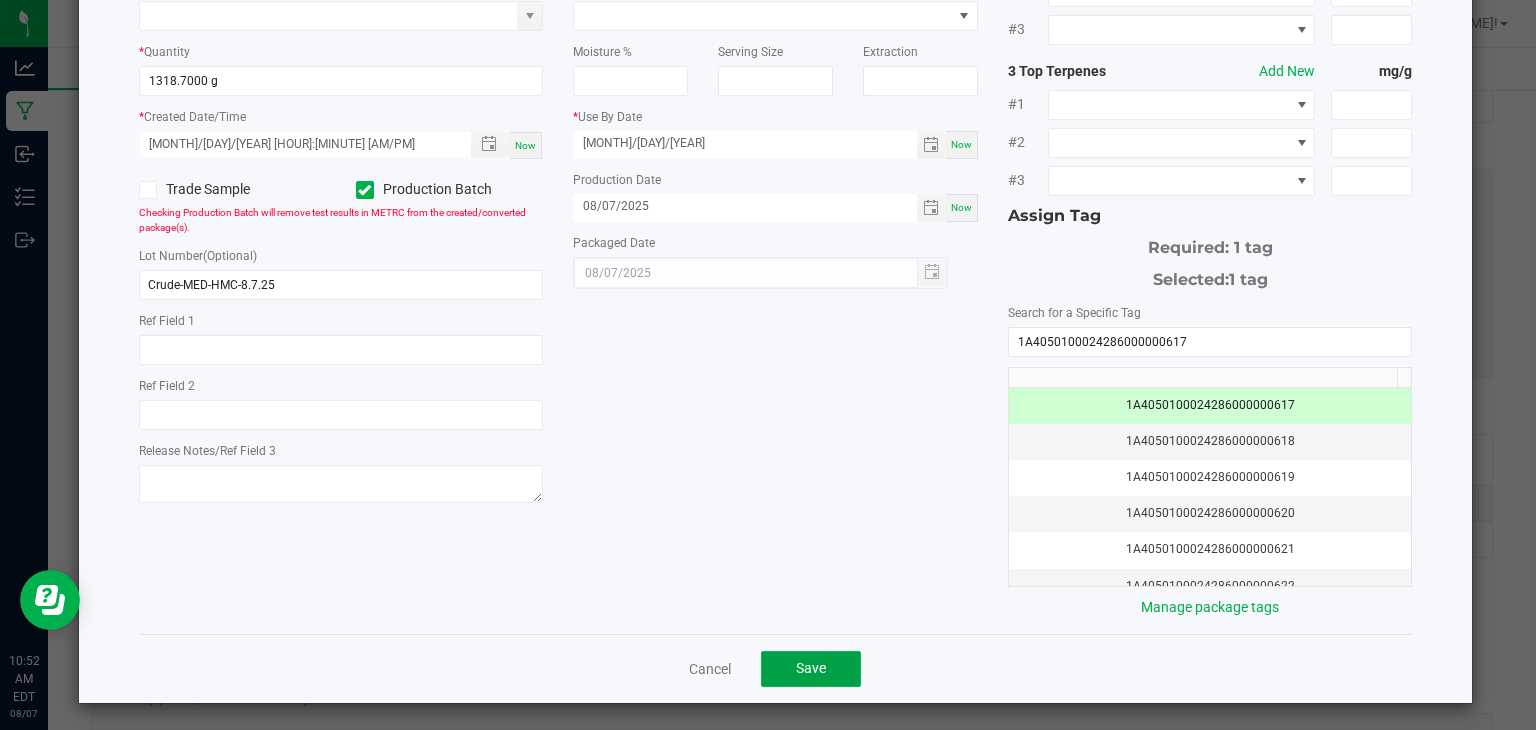 click on "Save" 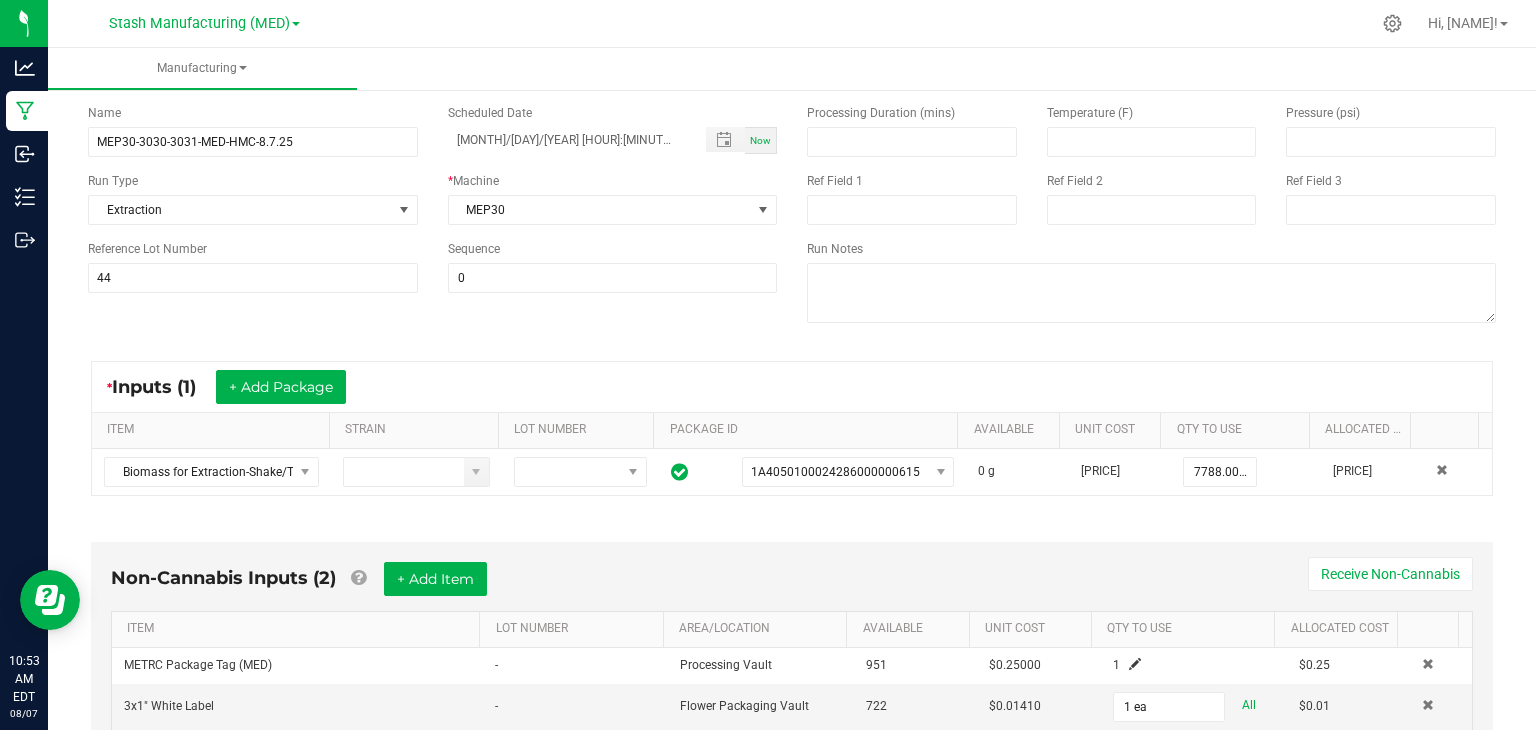 scroll, scrollTop: 546, scrollLeft: 0, axis: vertical 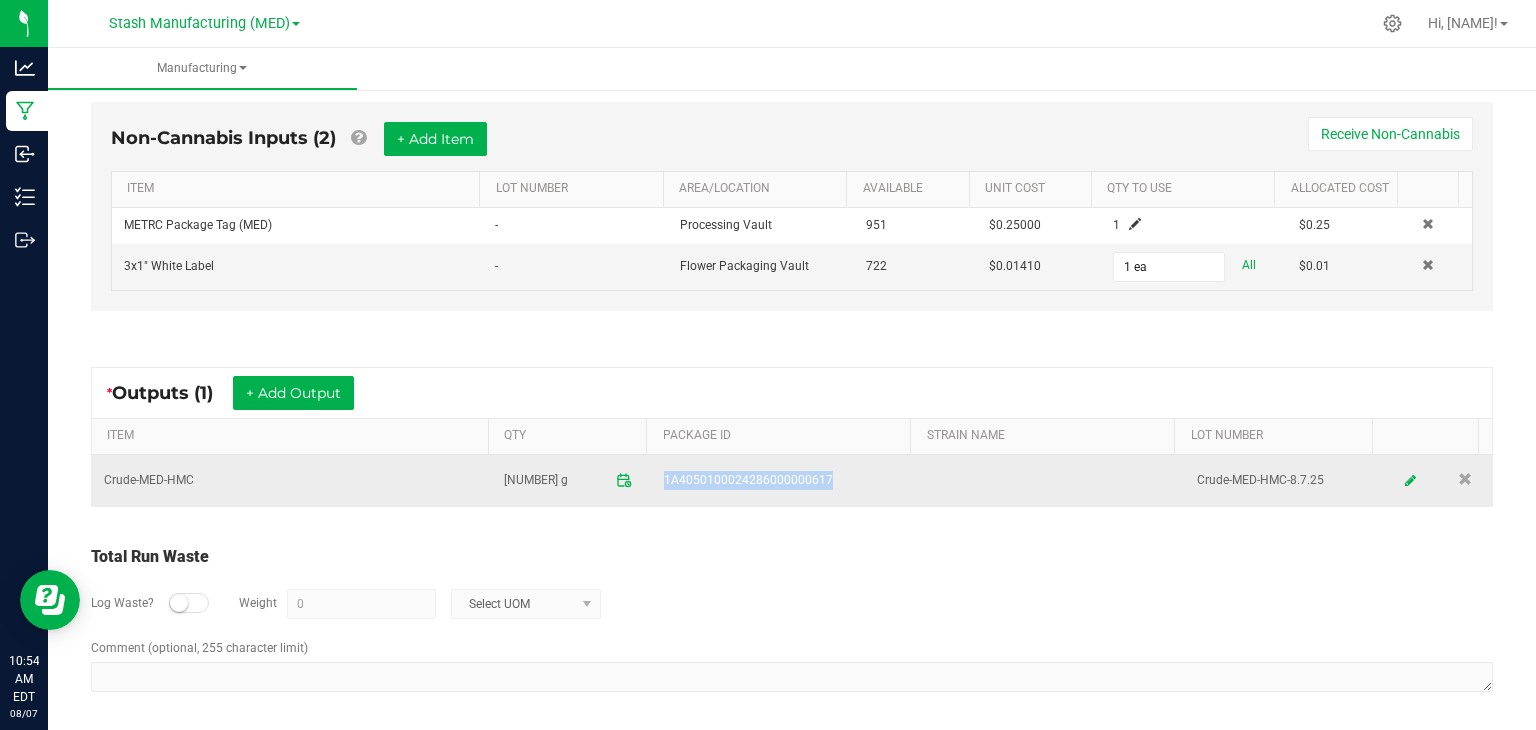 drag, startPoint x: 818, startPoint y: 477, endPoint x: 645, endPoint y: 489, distance: 173.41568 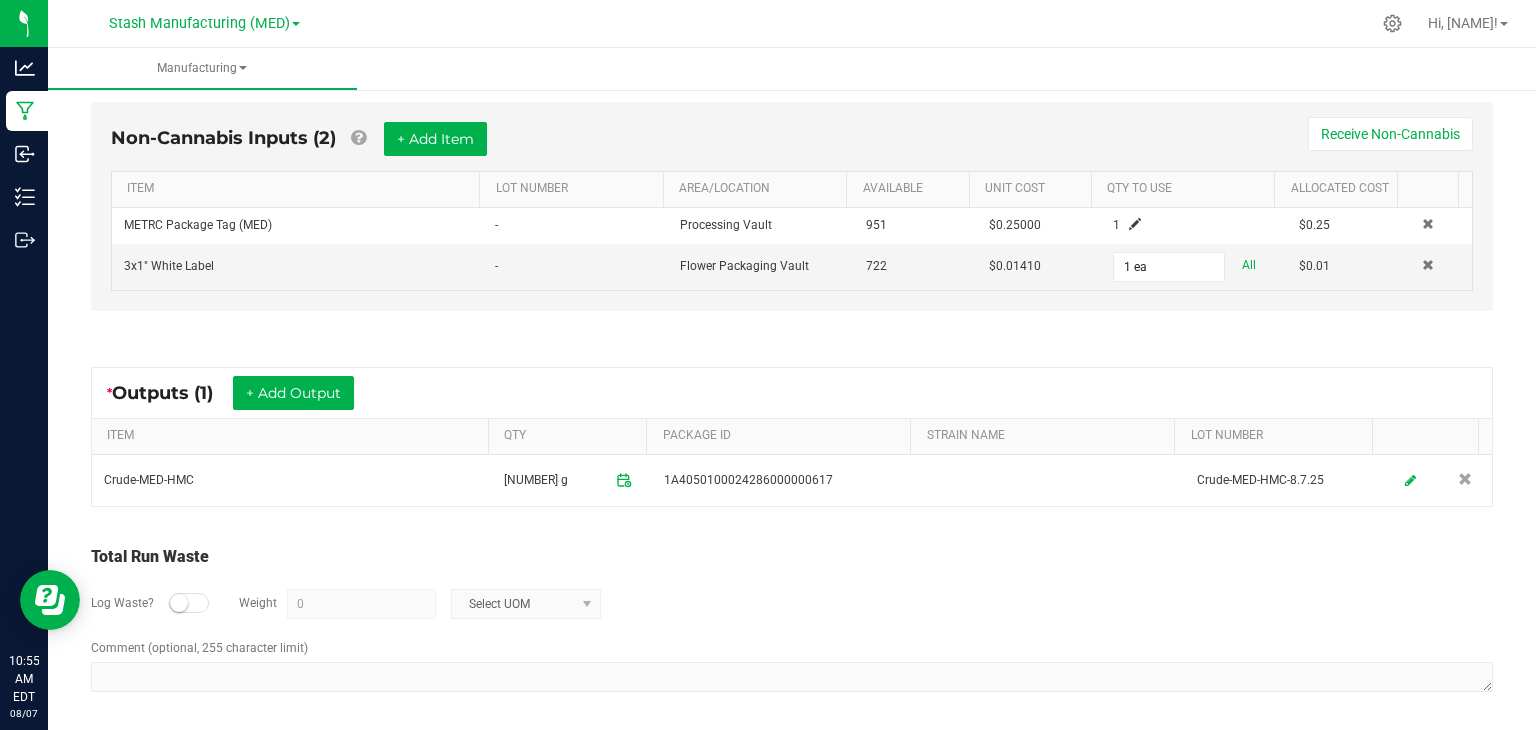 click on "Non-Cannabis Inputs (2)  + Add Item   Receive Non-Cannabis  ITEM LOT NUMBER AREA/LOCATION AVAILABLE Unit Cost QTY TO USE Allocated Cost  METRC Package Tag (MED)   -      Processing Vault   [NUMBER]   [PRICE]   [NUMBER]        [PRICE]   3x1" White Label   -      Flower Packaging Vault   [NUMBER]   [PRICE]  [NUMBER] ea All  [PRICE]" at bounding box center (792, 211) 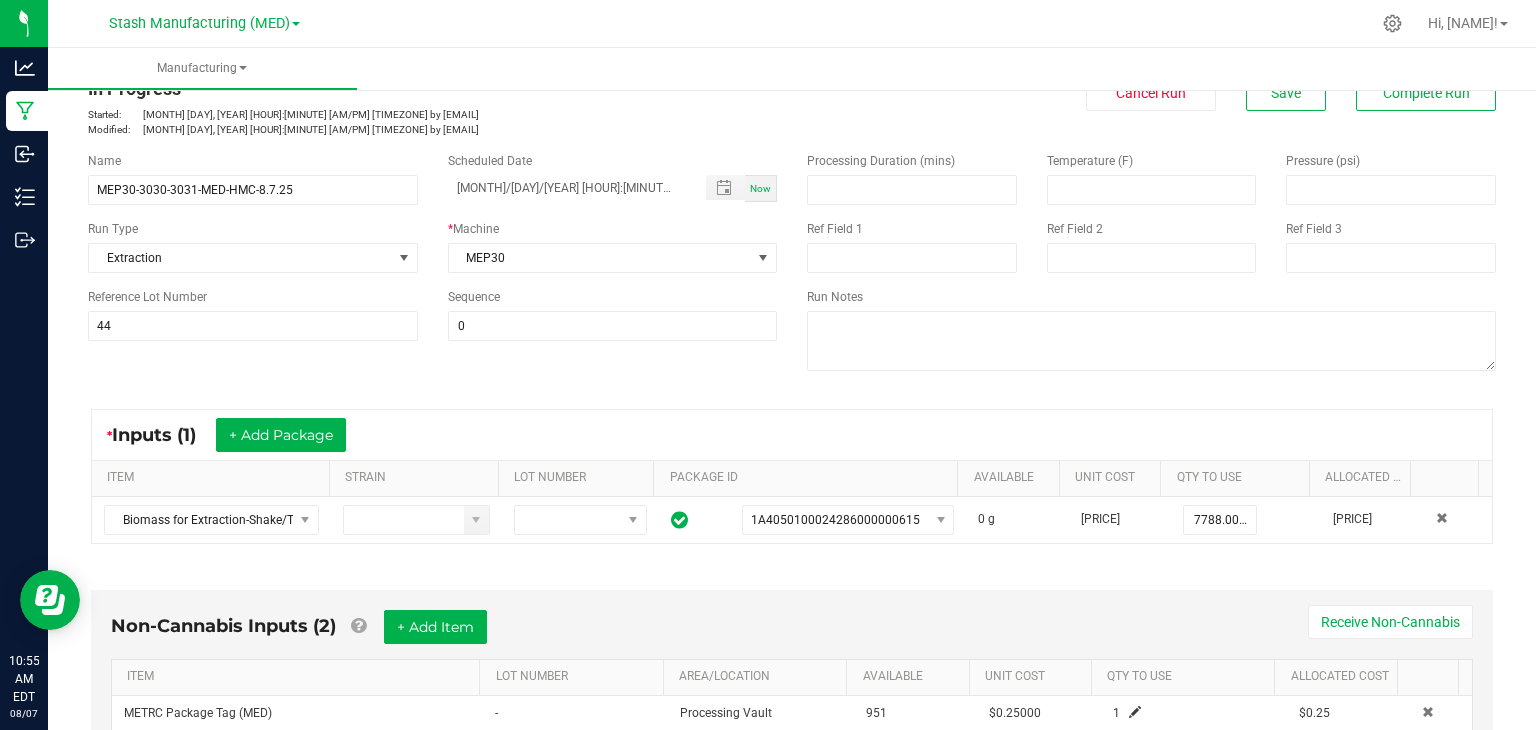 scroll, scrollTop: 0, scrollLeft: 0, axis: both 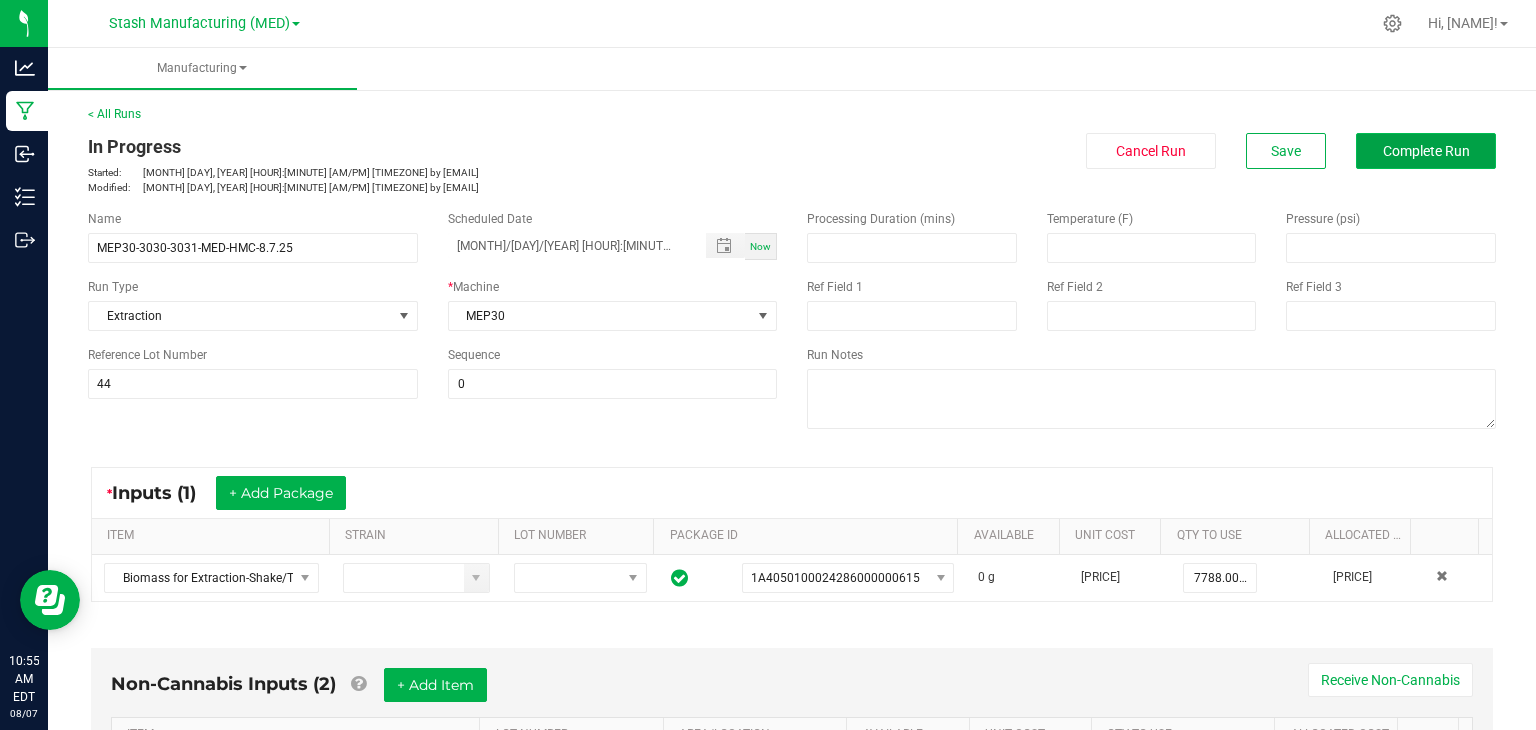 click on "Complete Run" at bounding box center [1426, 151] 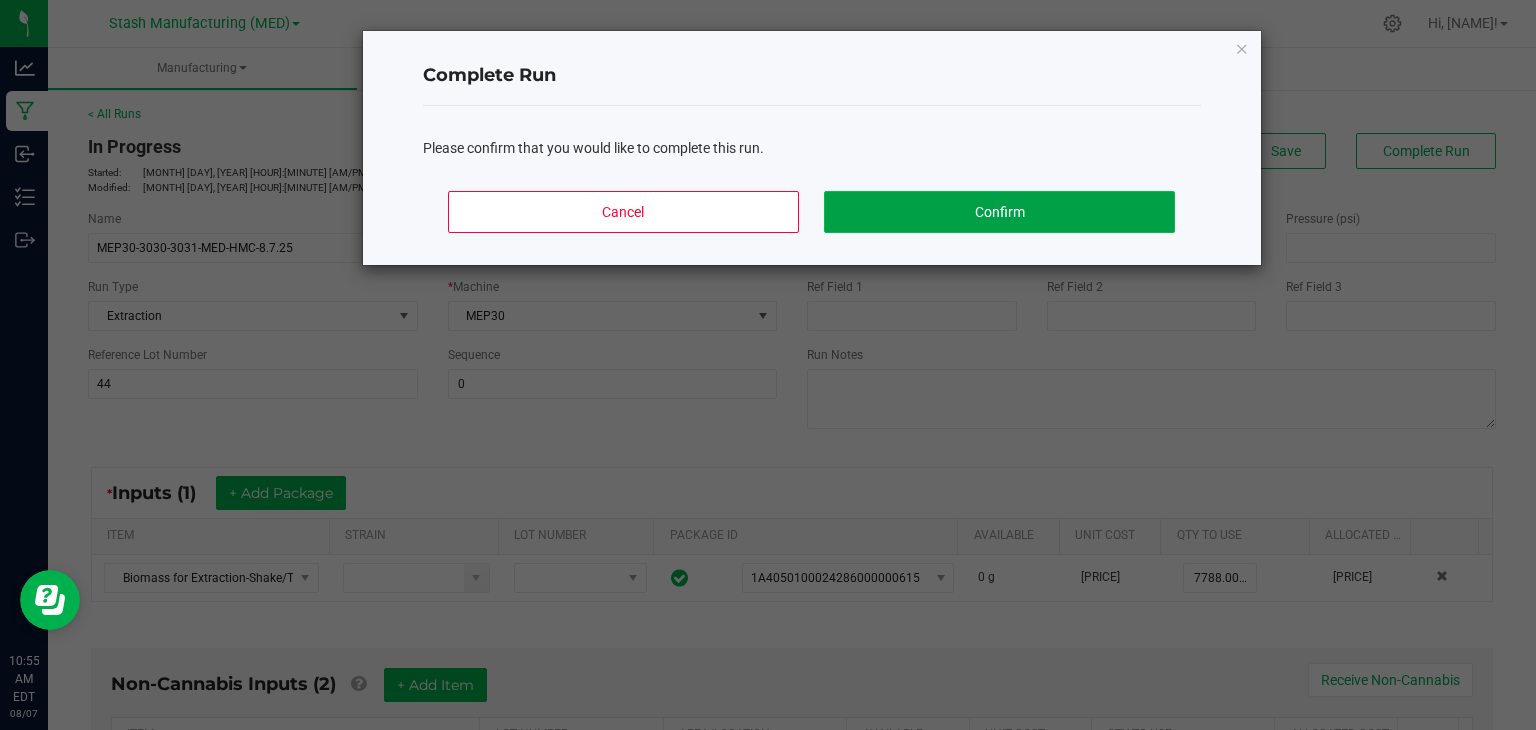 click on "Confirm" 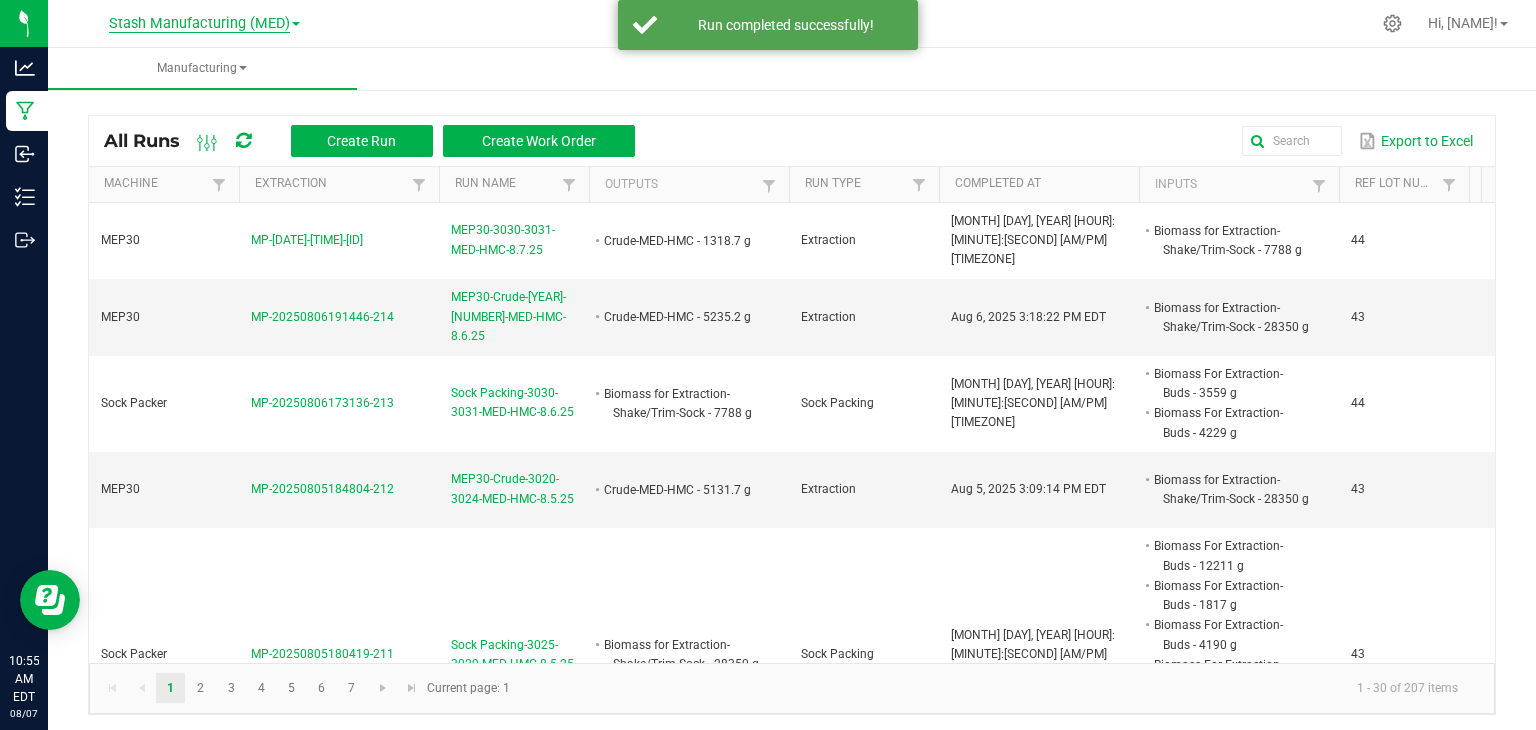 click on "Stash Manufacturing (MED)" at bounding box center [199, 24] 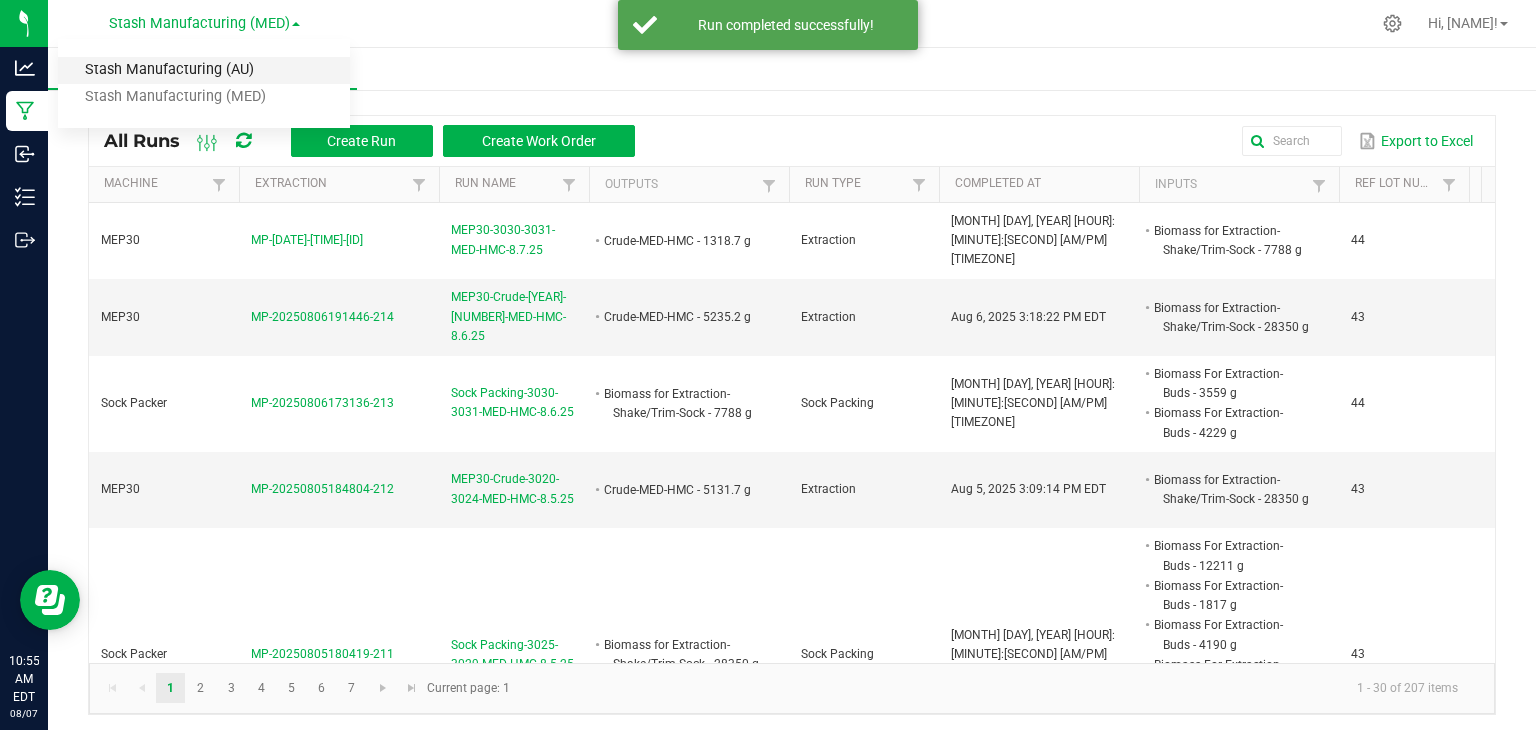 click on "Stash Manufacturing (AU)" at bounding box center [204, 70] 